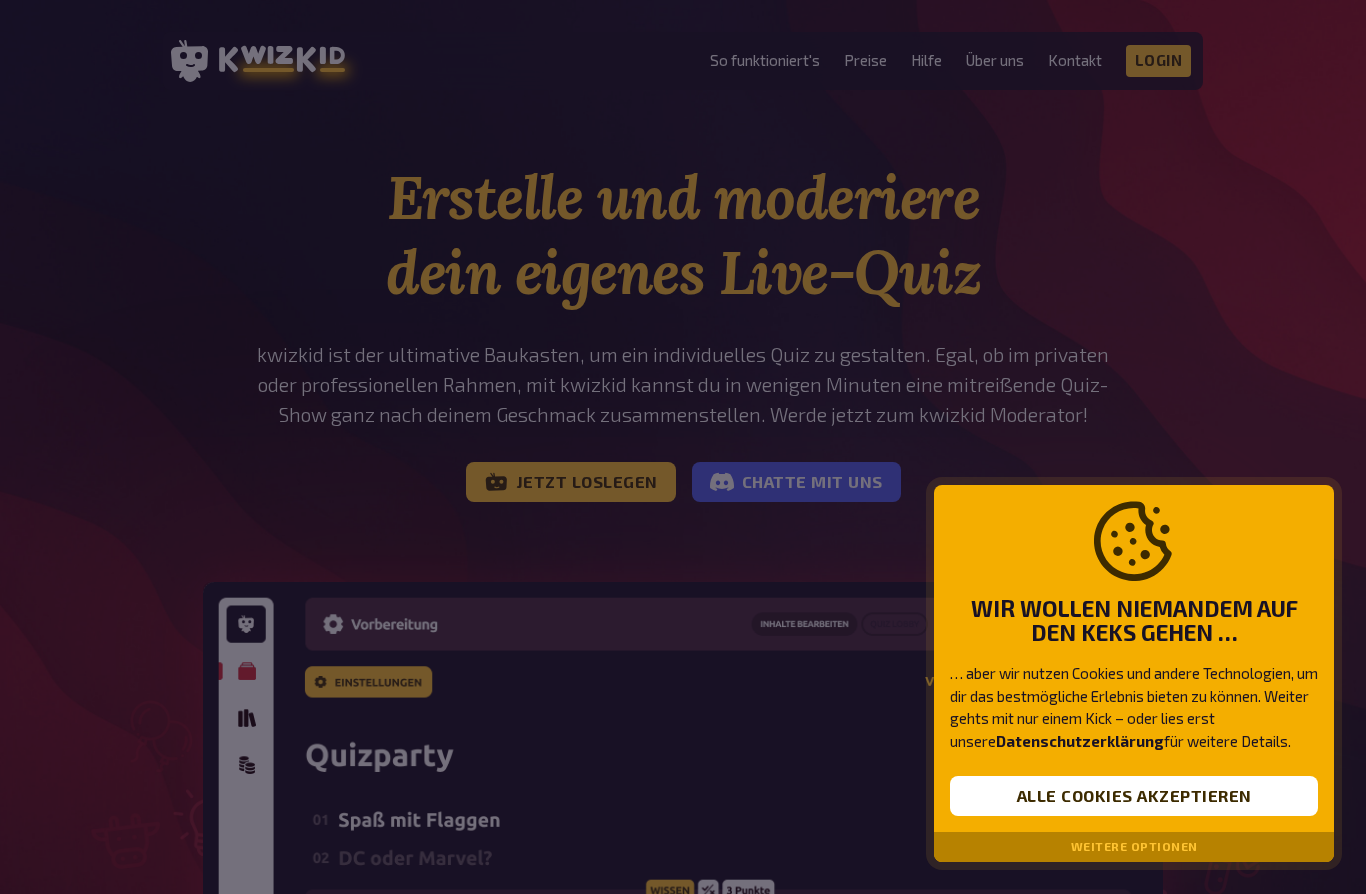 scroll, scrollTop: 0, scrollLeft: 0, axis: both 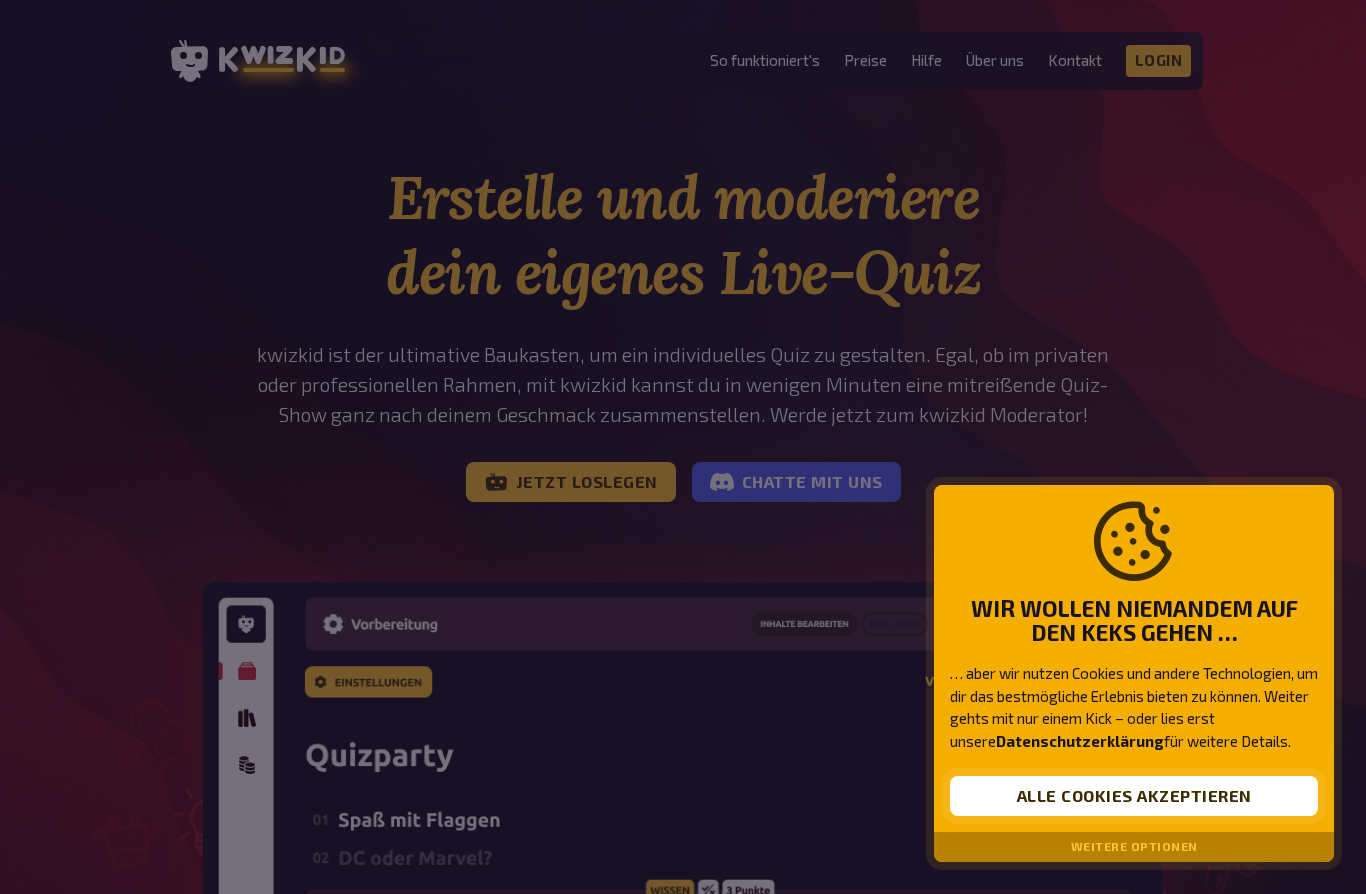 click on "Alle Cookies akzeptieren" at bounding box center [1134, 796] 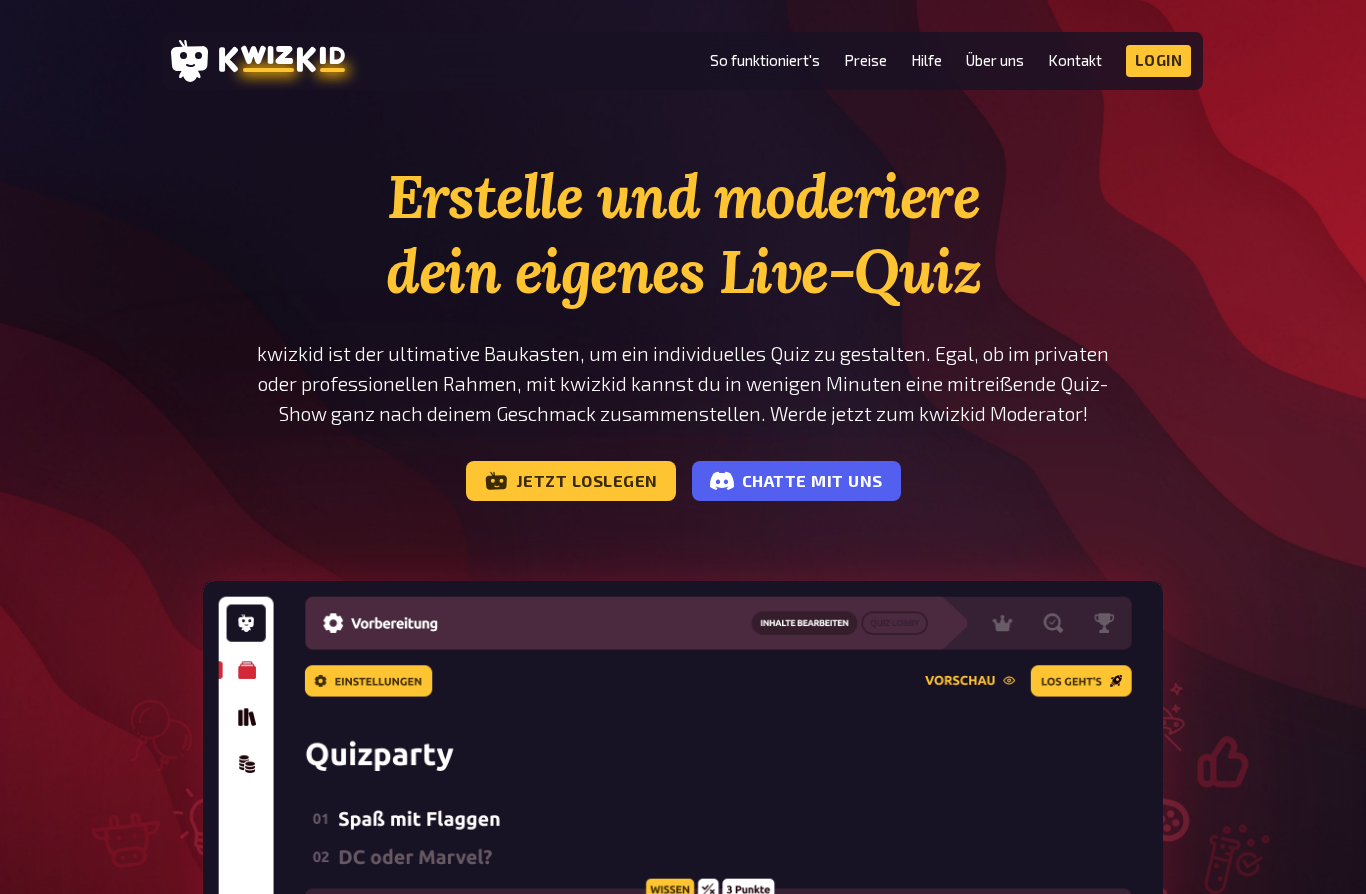 scroll, scrollTop: 0, scrollLeft: 0, axis: both 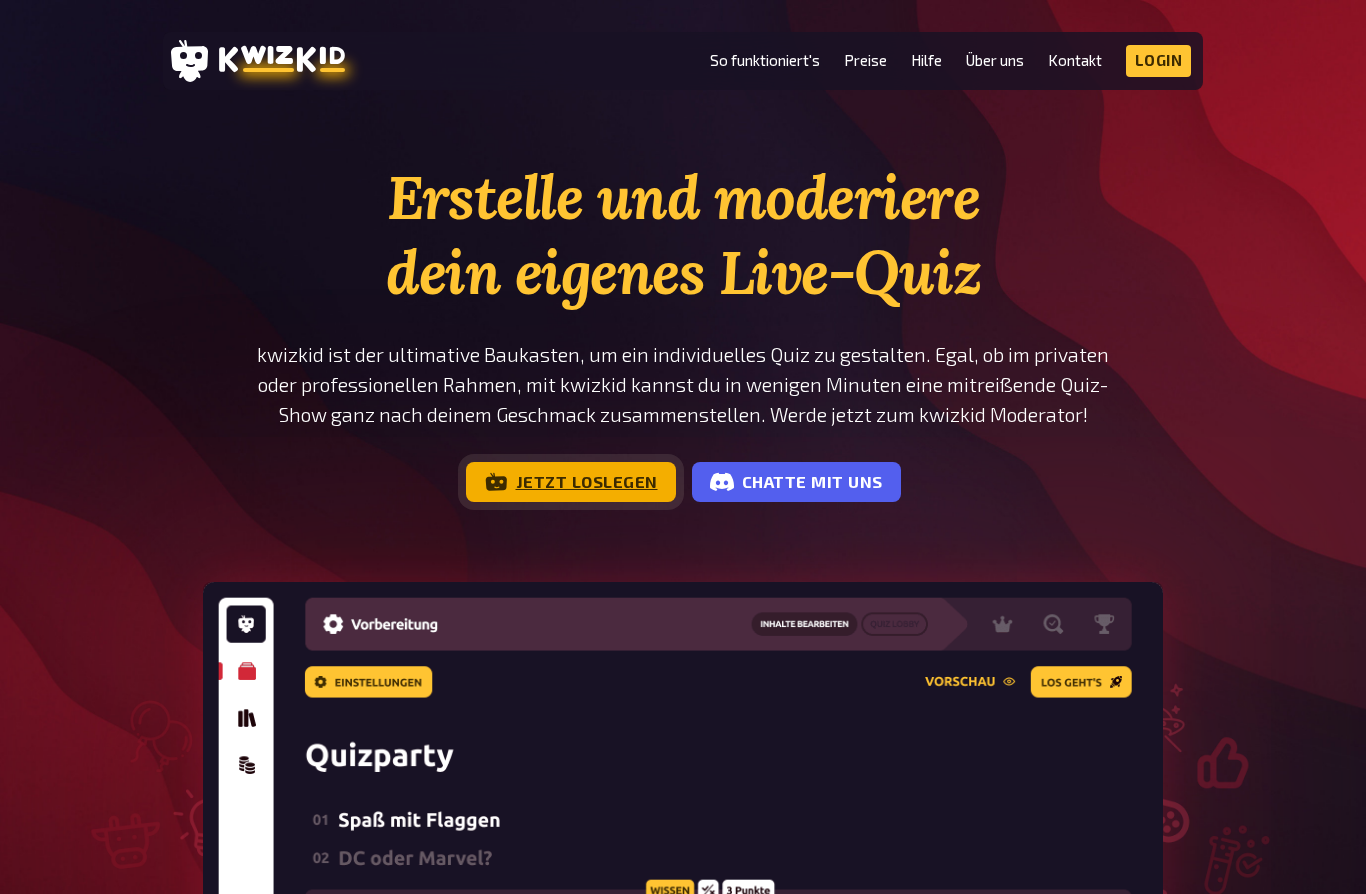 click on "Jetzt loslegen" at bounding box center (571, 482) 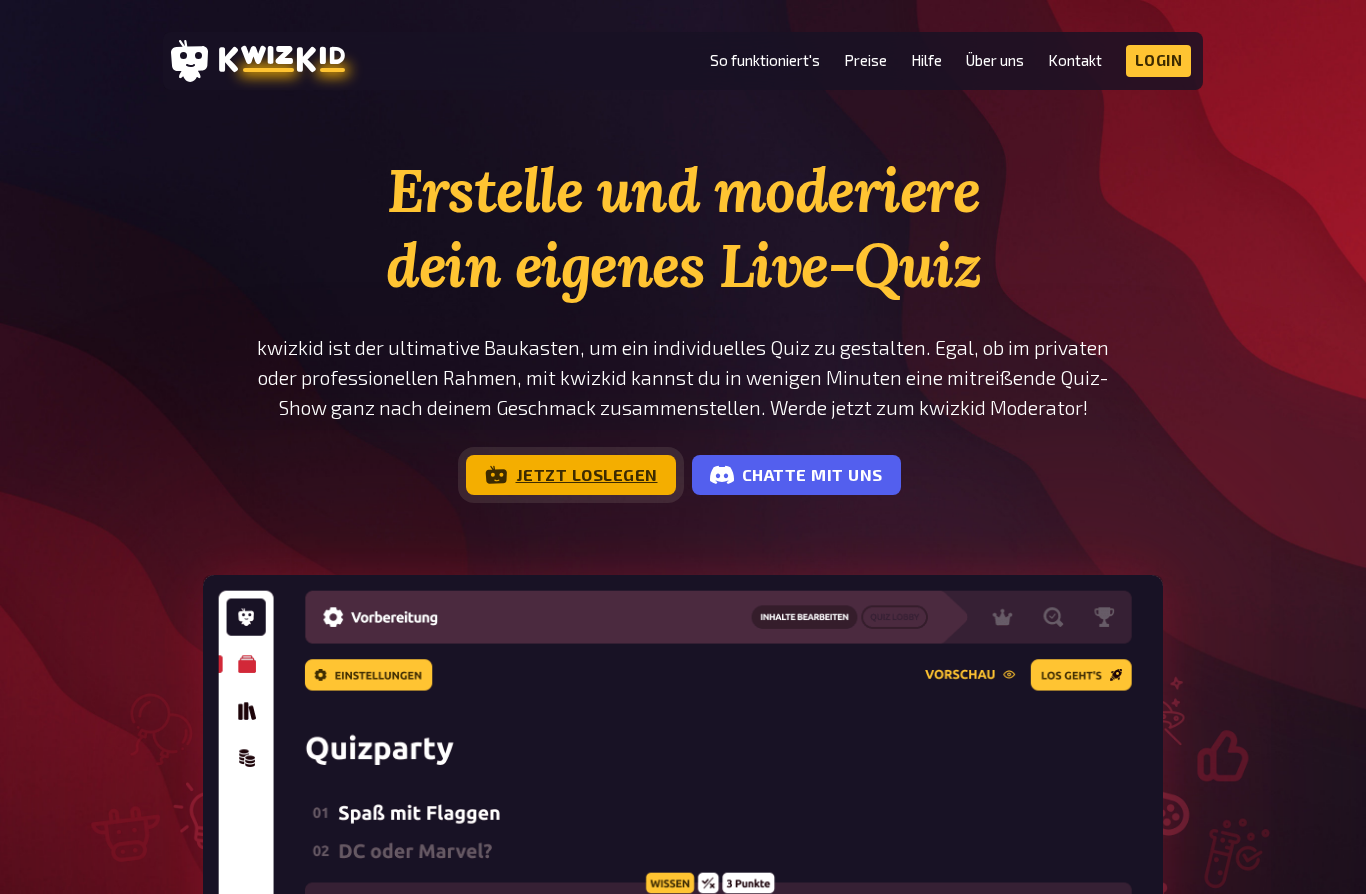 scroll, scrollTop: 6, scrollLeft: 0, axis: vertical 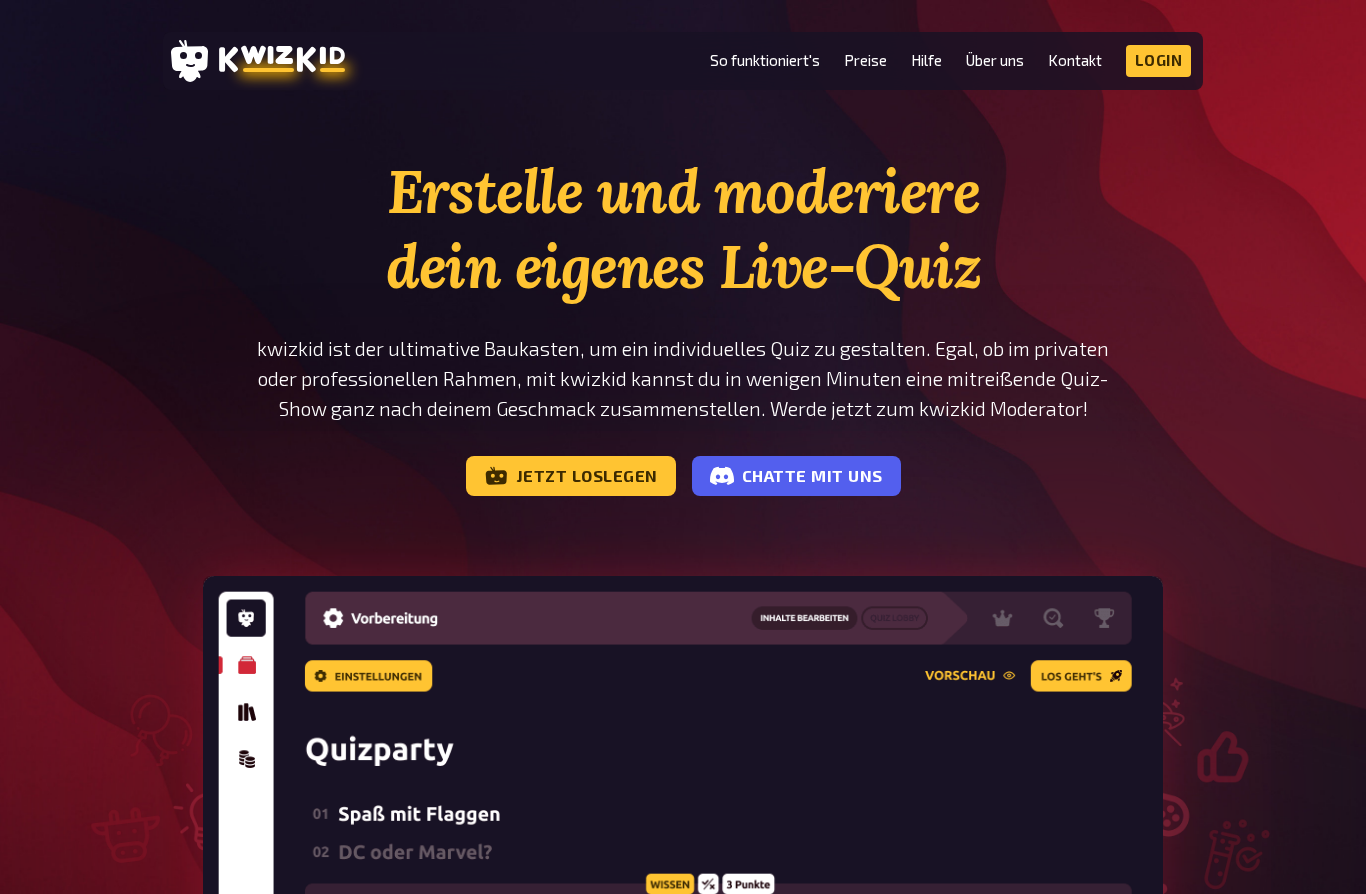 click on "MENU So funktioniert's Preise Hilfe Über uns Kontakt Impressum Login Discord Instagram" at bounding box center (683, 61) 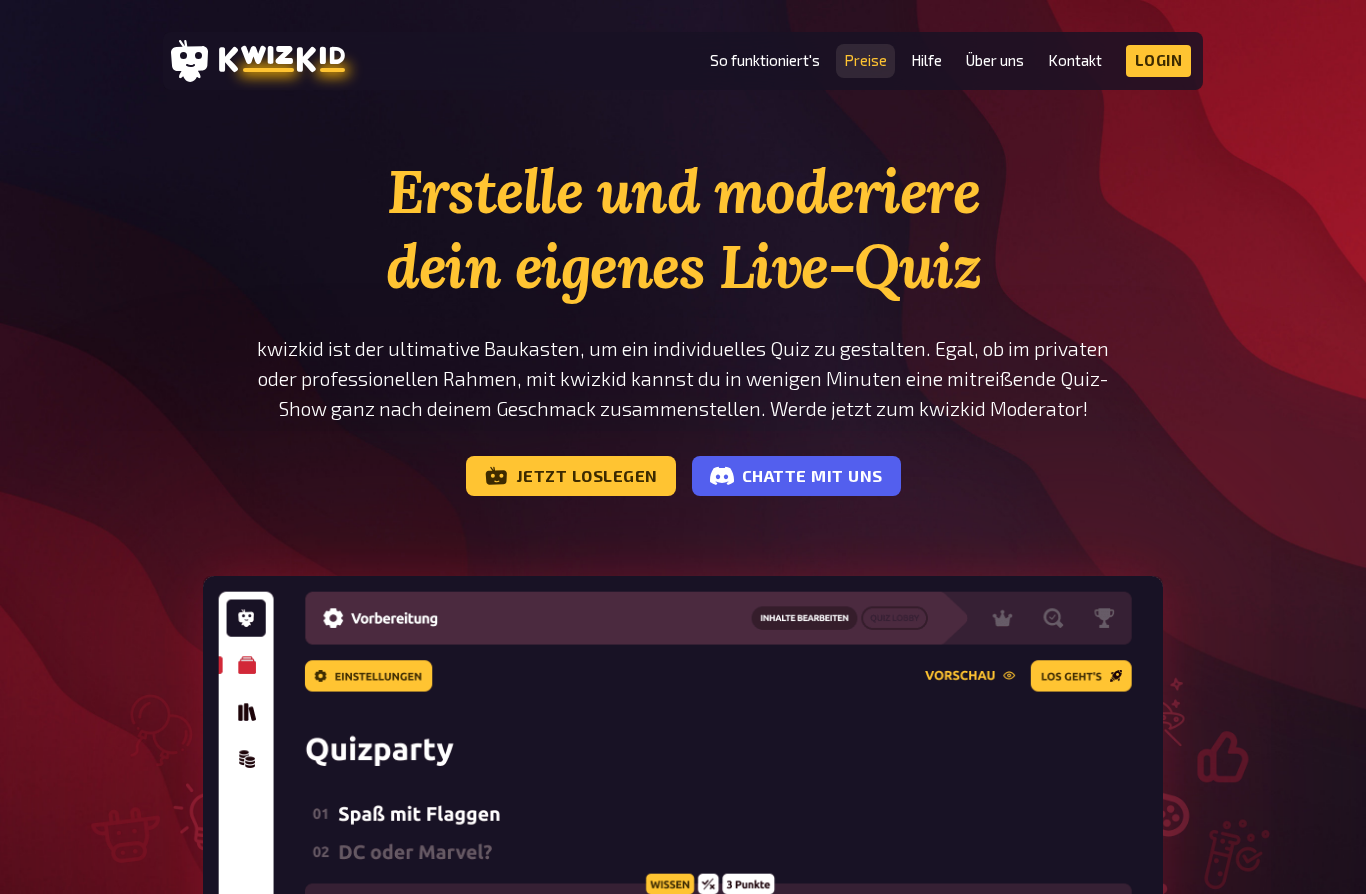 click on "Preise" at bounding box center [865, 60] 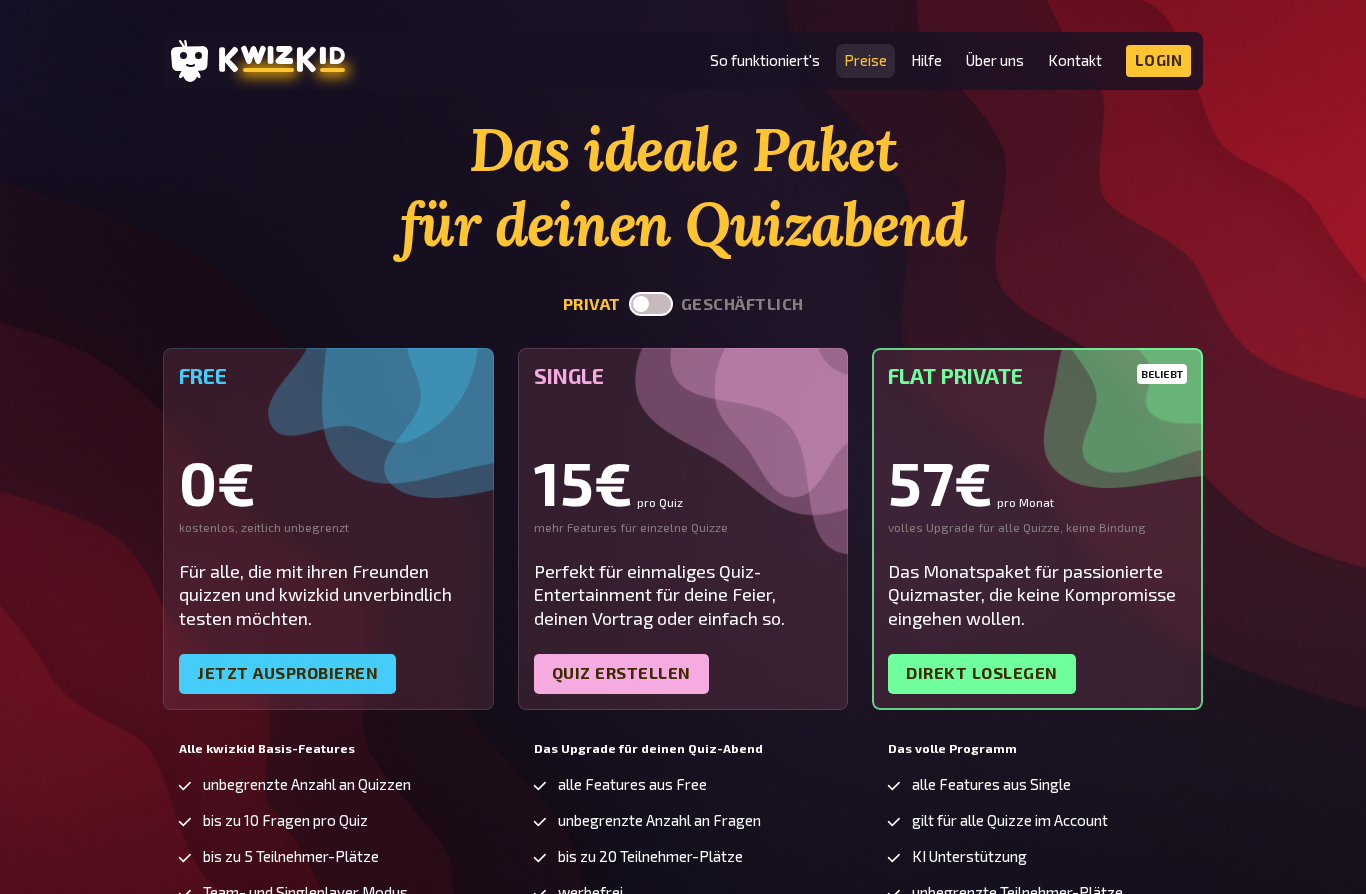 scroll, scrollTop: 0, scrollLeft: 0, axis: both 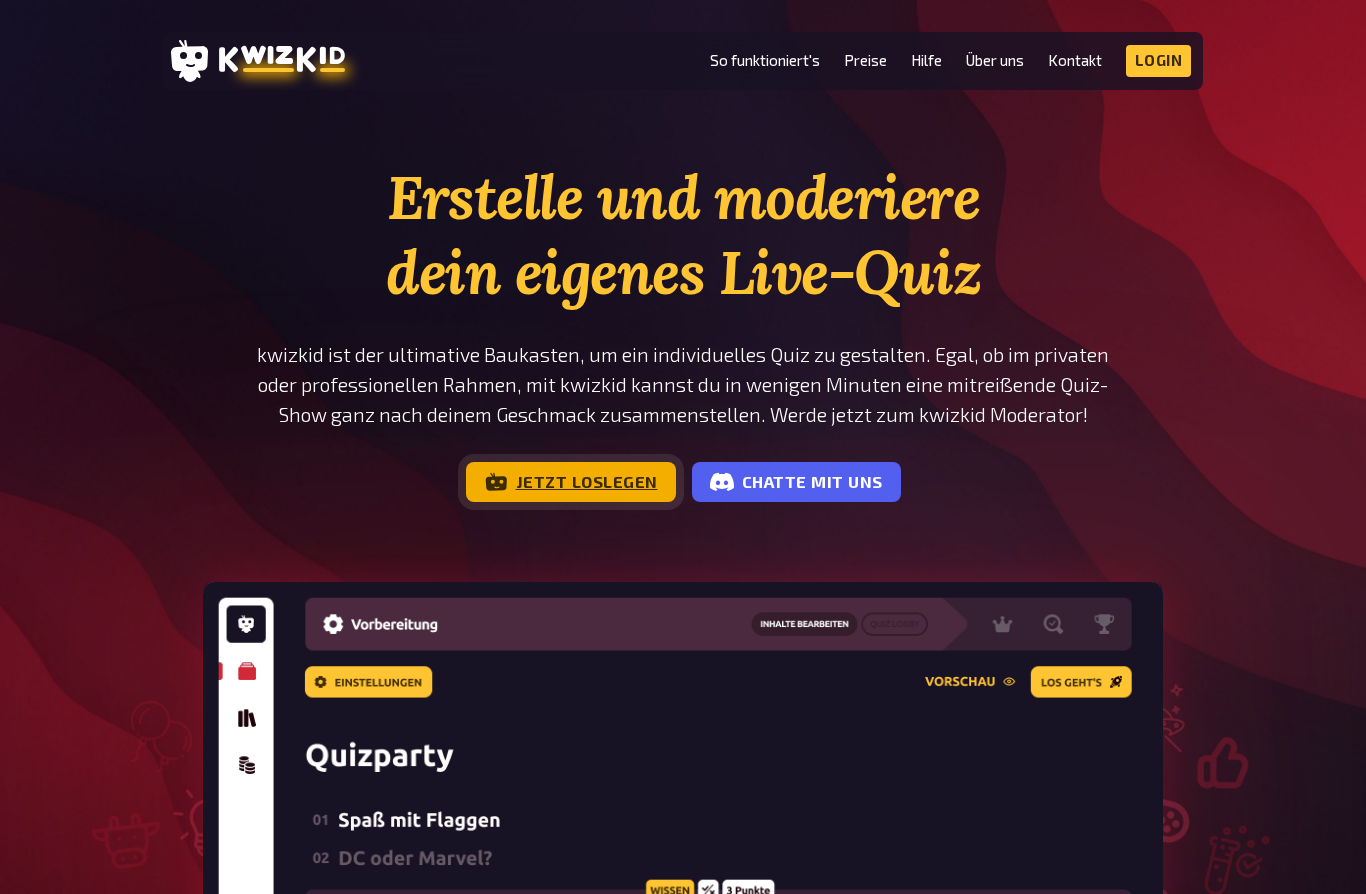 click on "Jetzt loslegen" at bounding box center (571, 482) 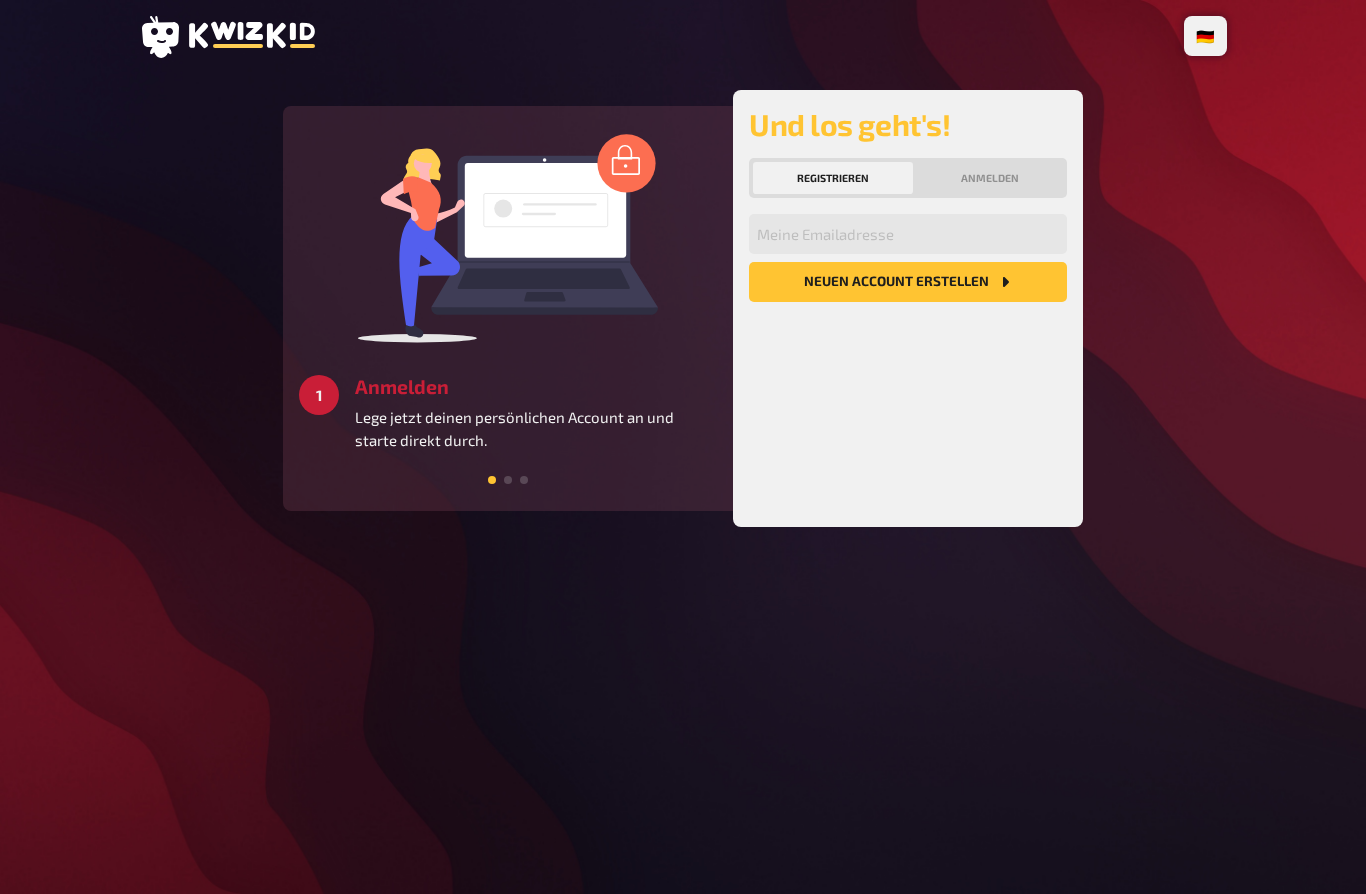 scroll, scrollTop: 0, scrollLeft: 0, axis: both 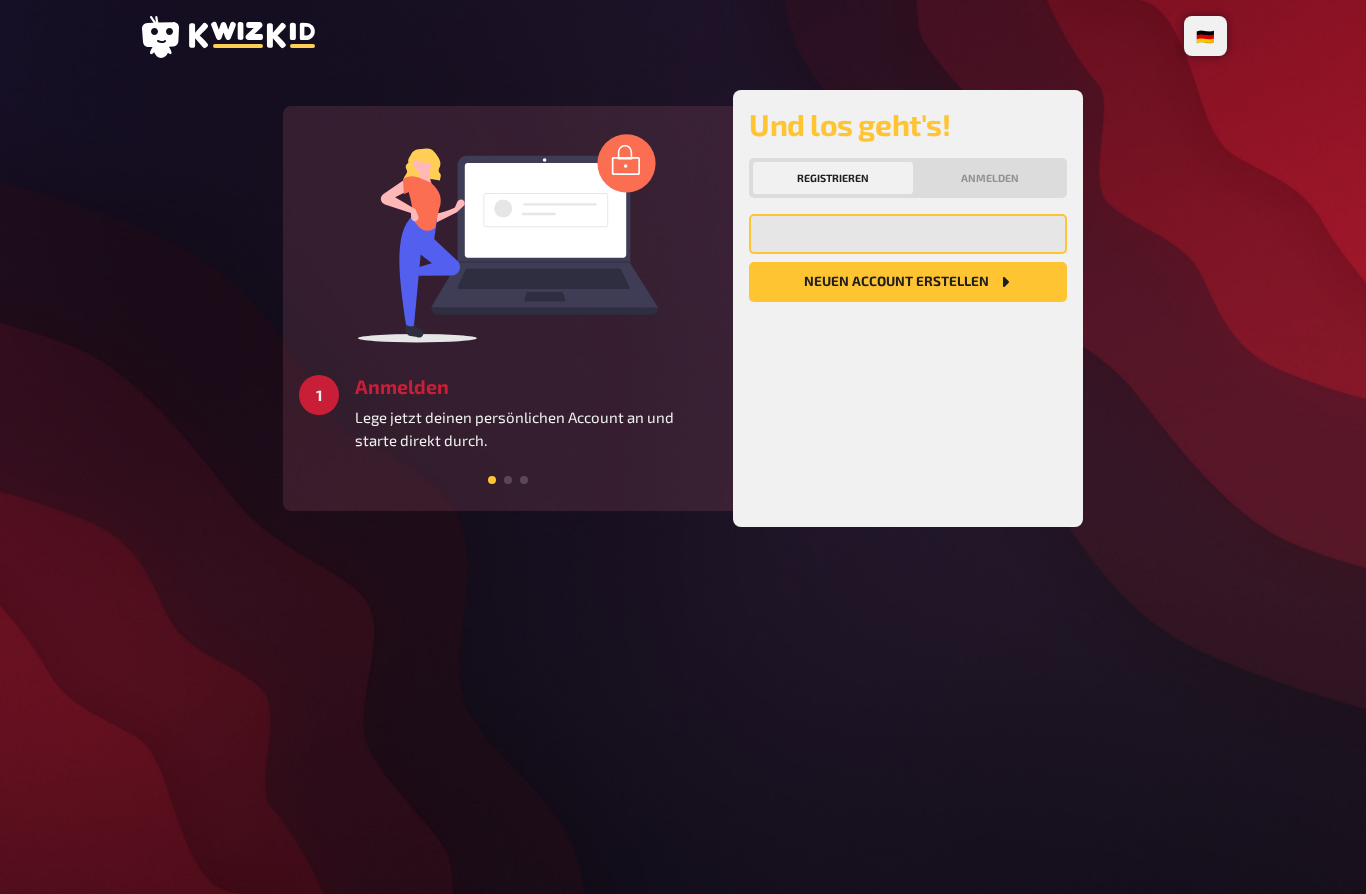 click at bounding box center (908, 234) 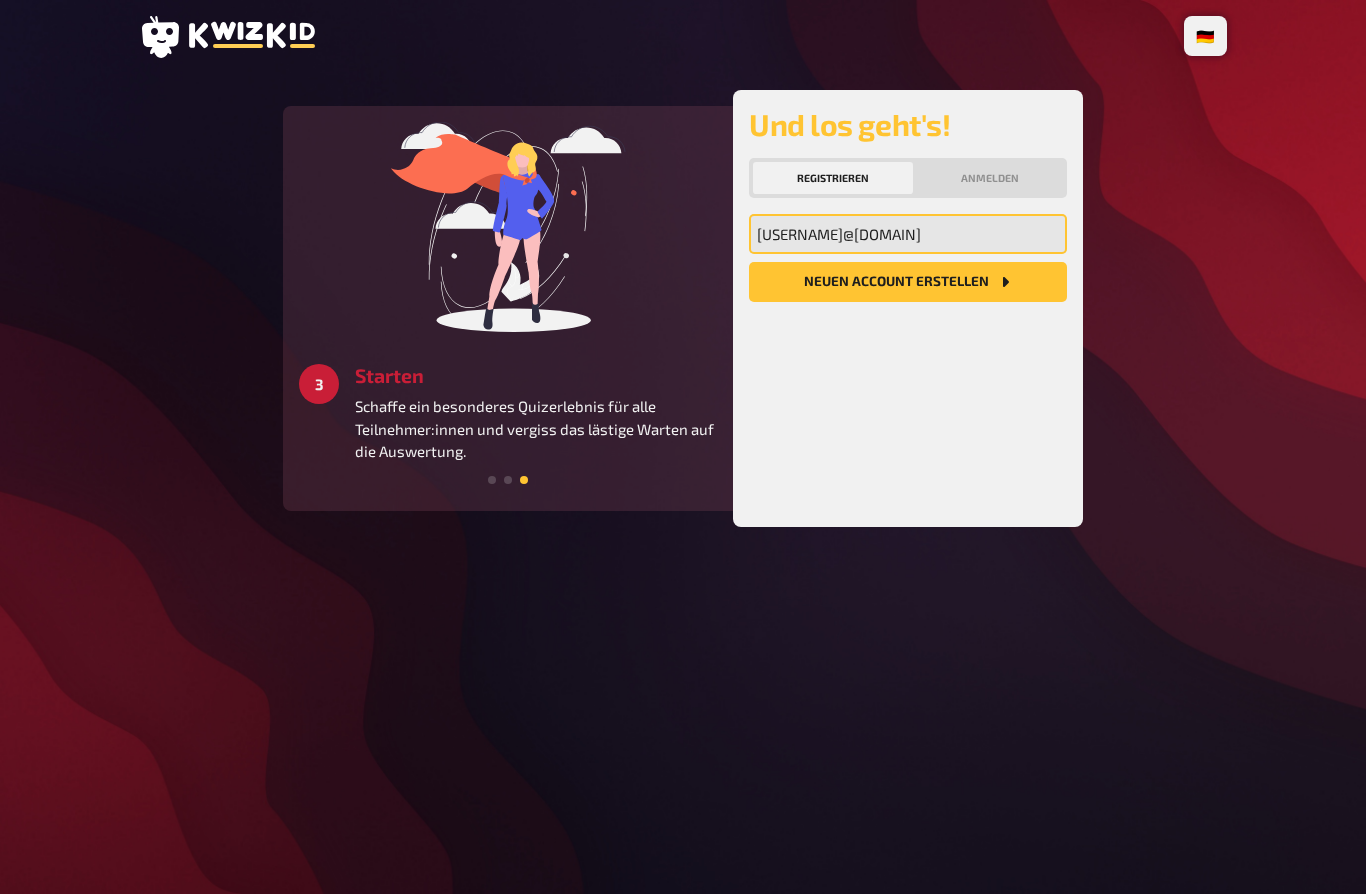 type on "martin.watterott@gmail.com" 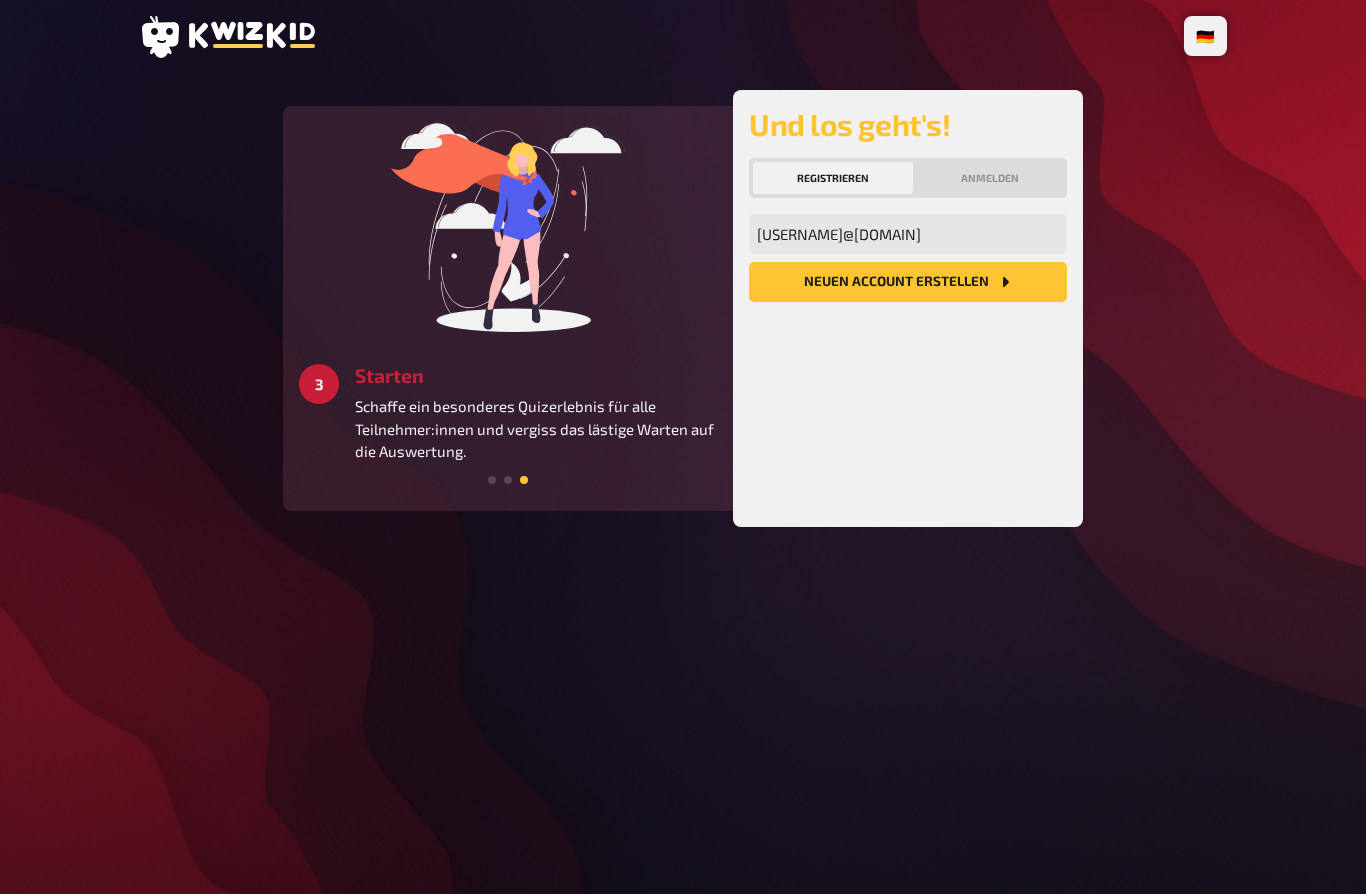 click on "martin.watterott@gmail.com Meine Emailadresse Neuen Account Erstellen" at bounding box center [908, 362] 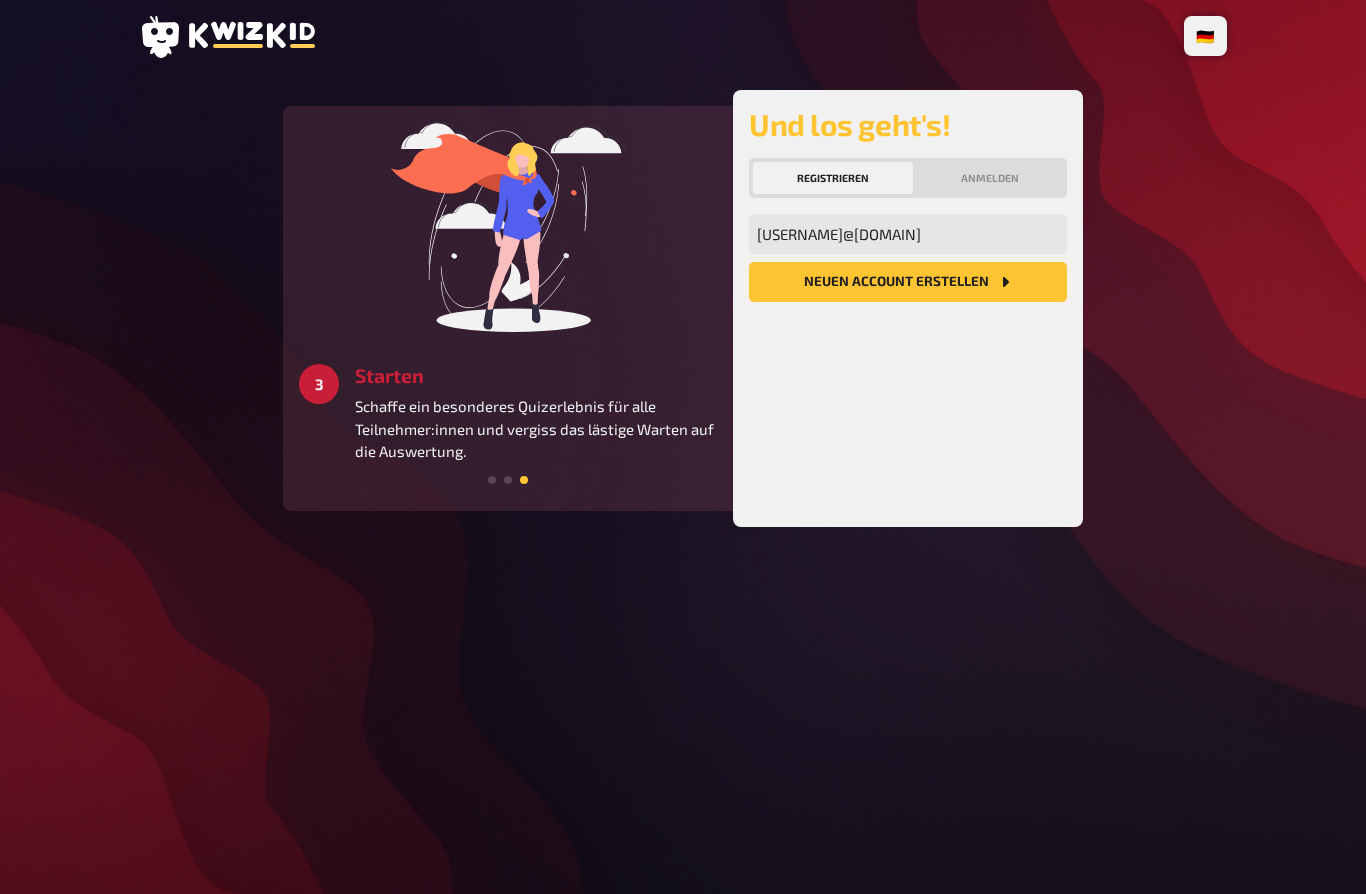 click on "Neuen Account Erstellen" at bounding box center (908, 282) 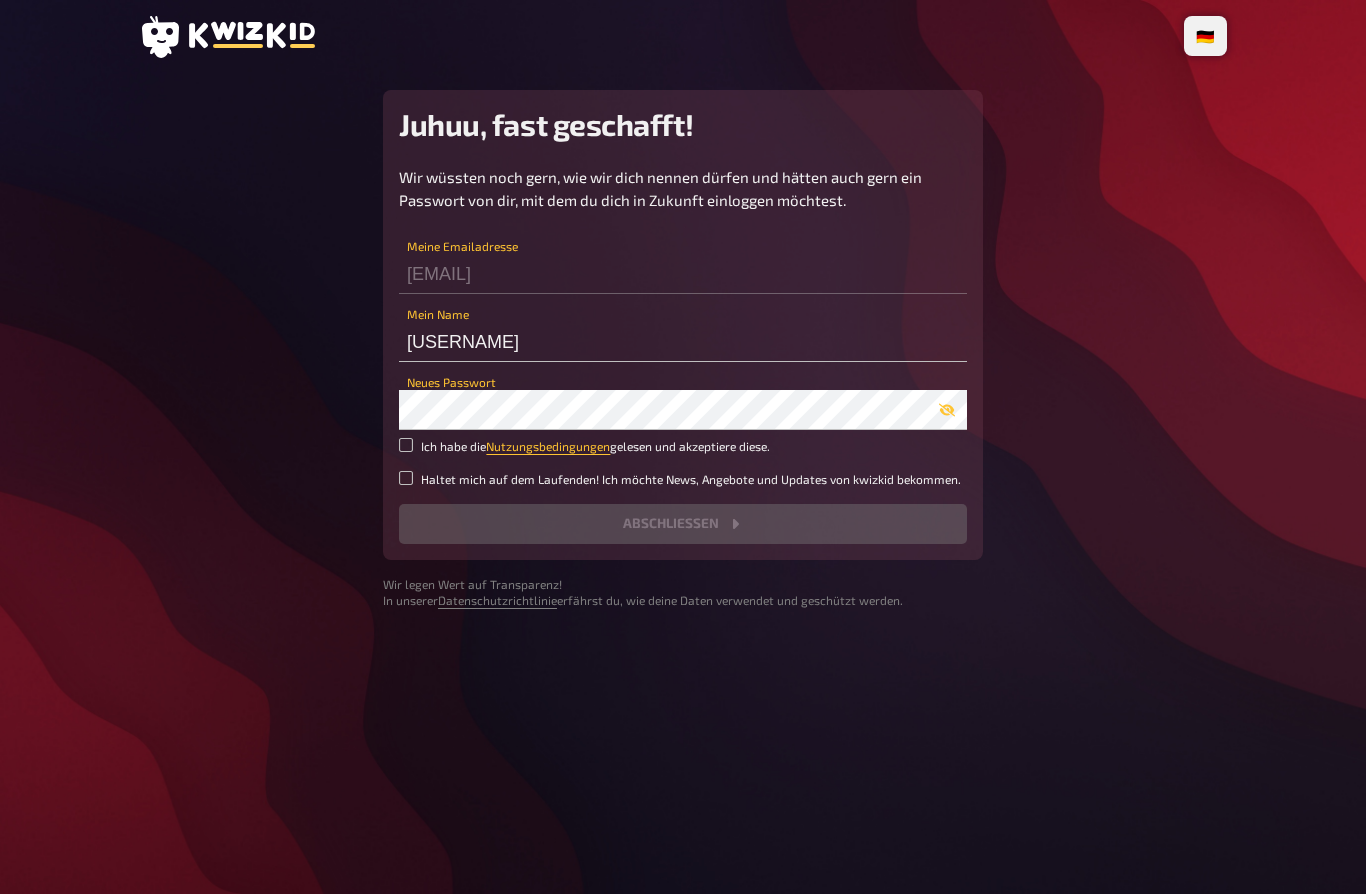 scroll, scrollTop: 0, scrollLeft: 0, axis: both 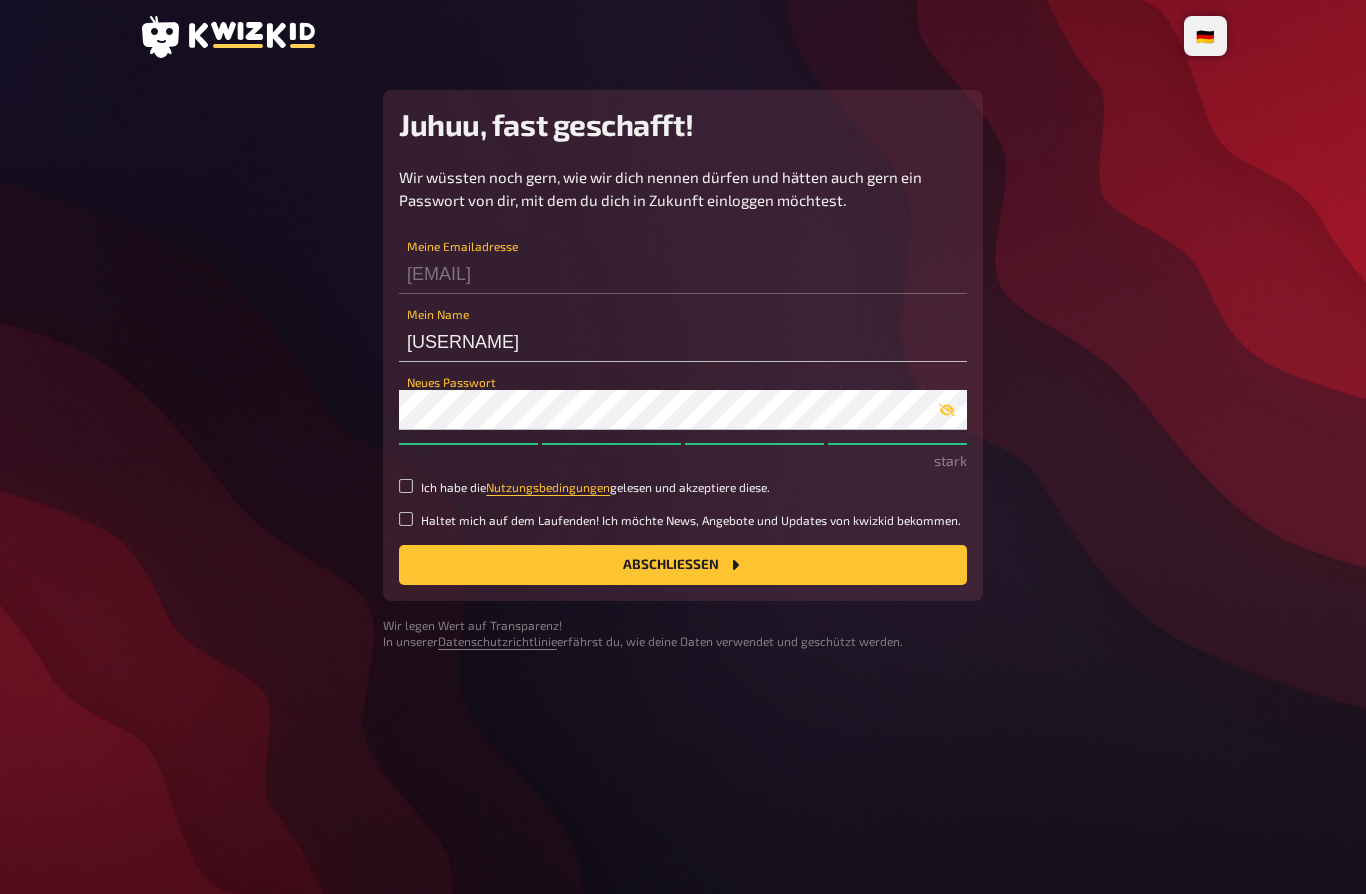 click on "Ich habe die  Nutzungsbedingungen  gelesen und akzeptiere diese." at bounding box center (595, 487) 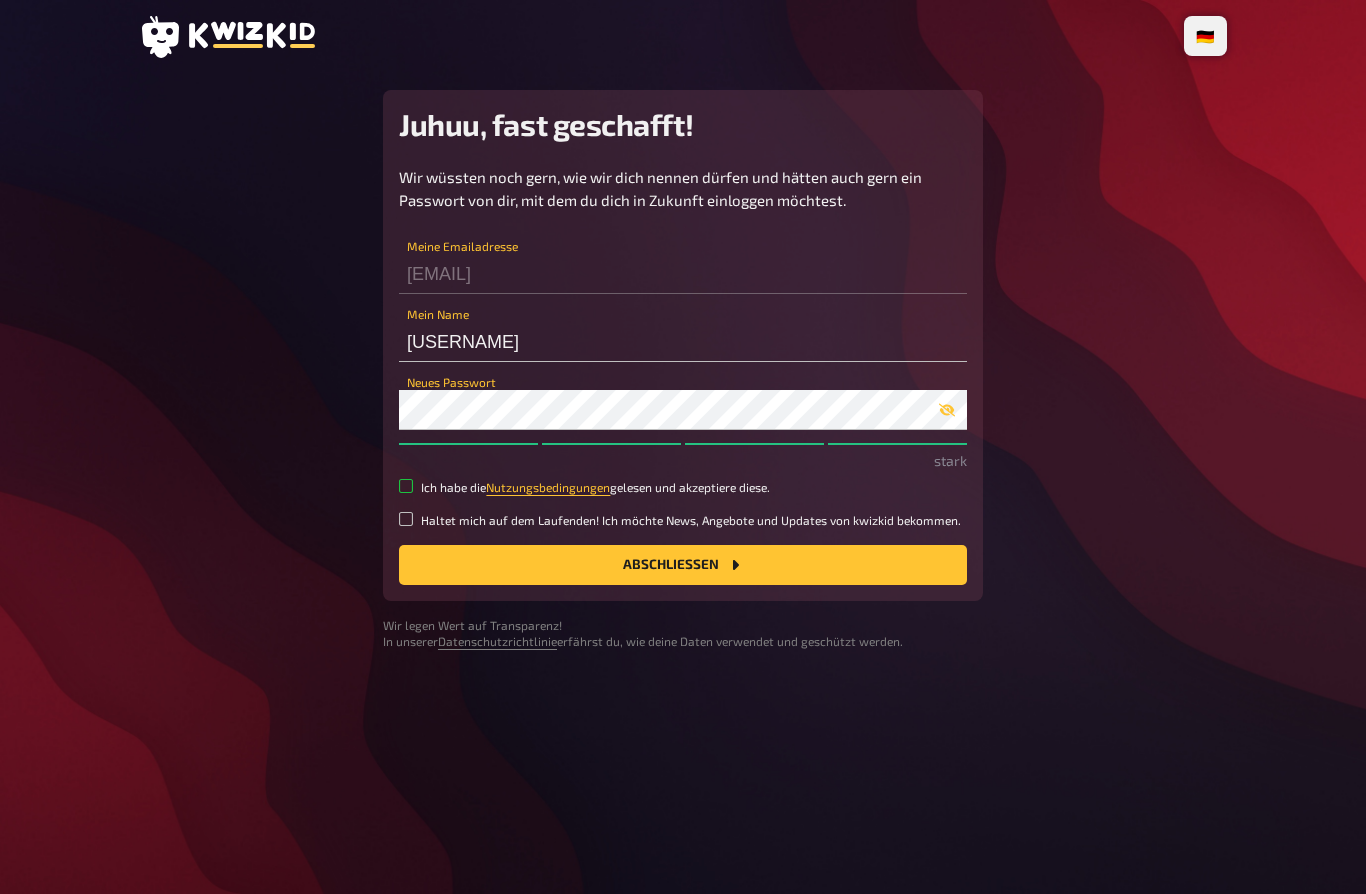 checkbox on "true" 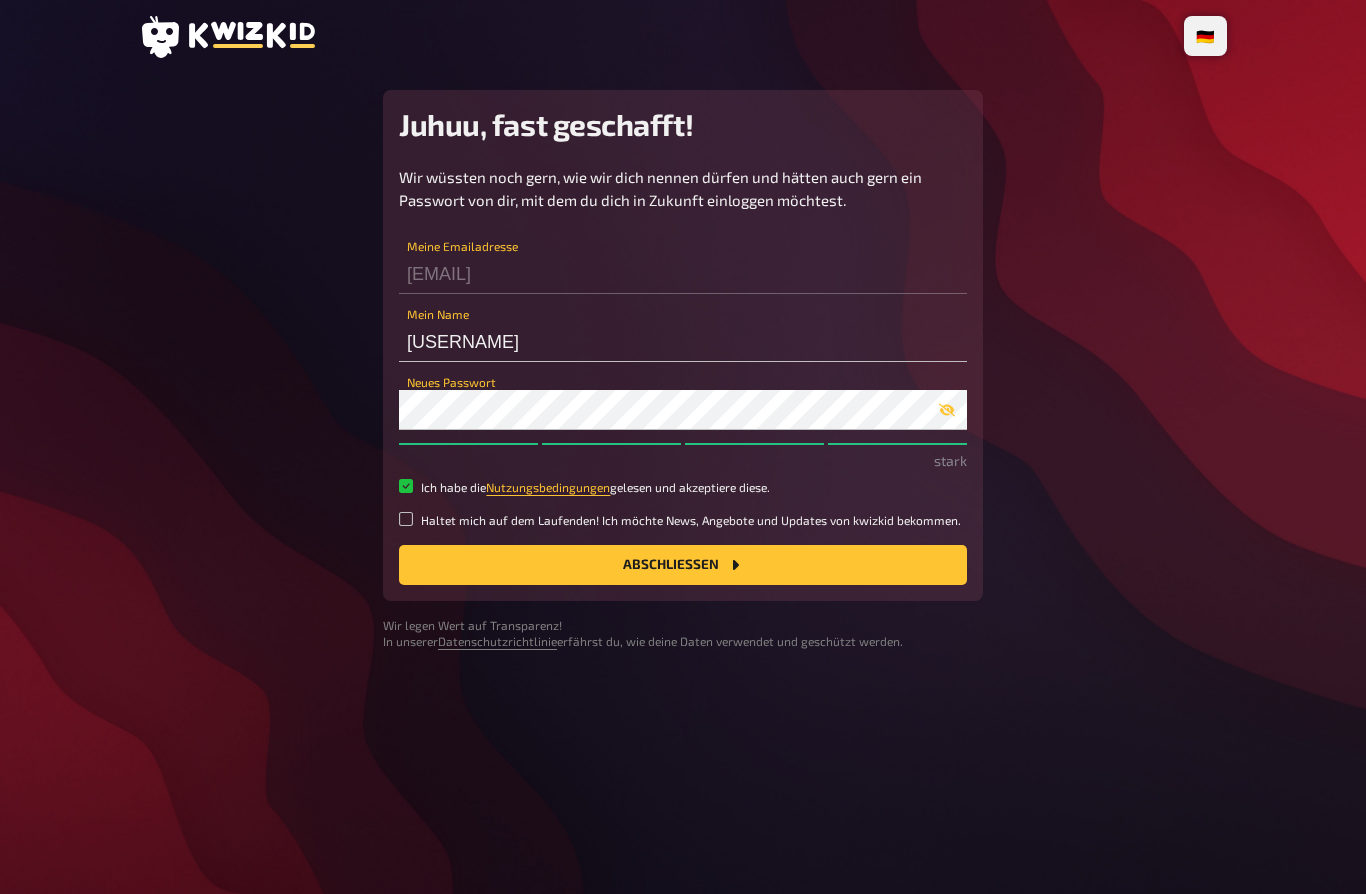 click on "Abschließen" at bounding box center (683, 565) 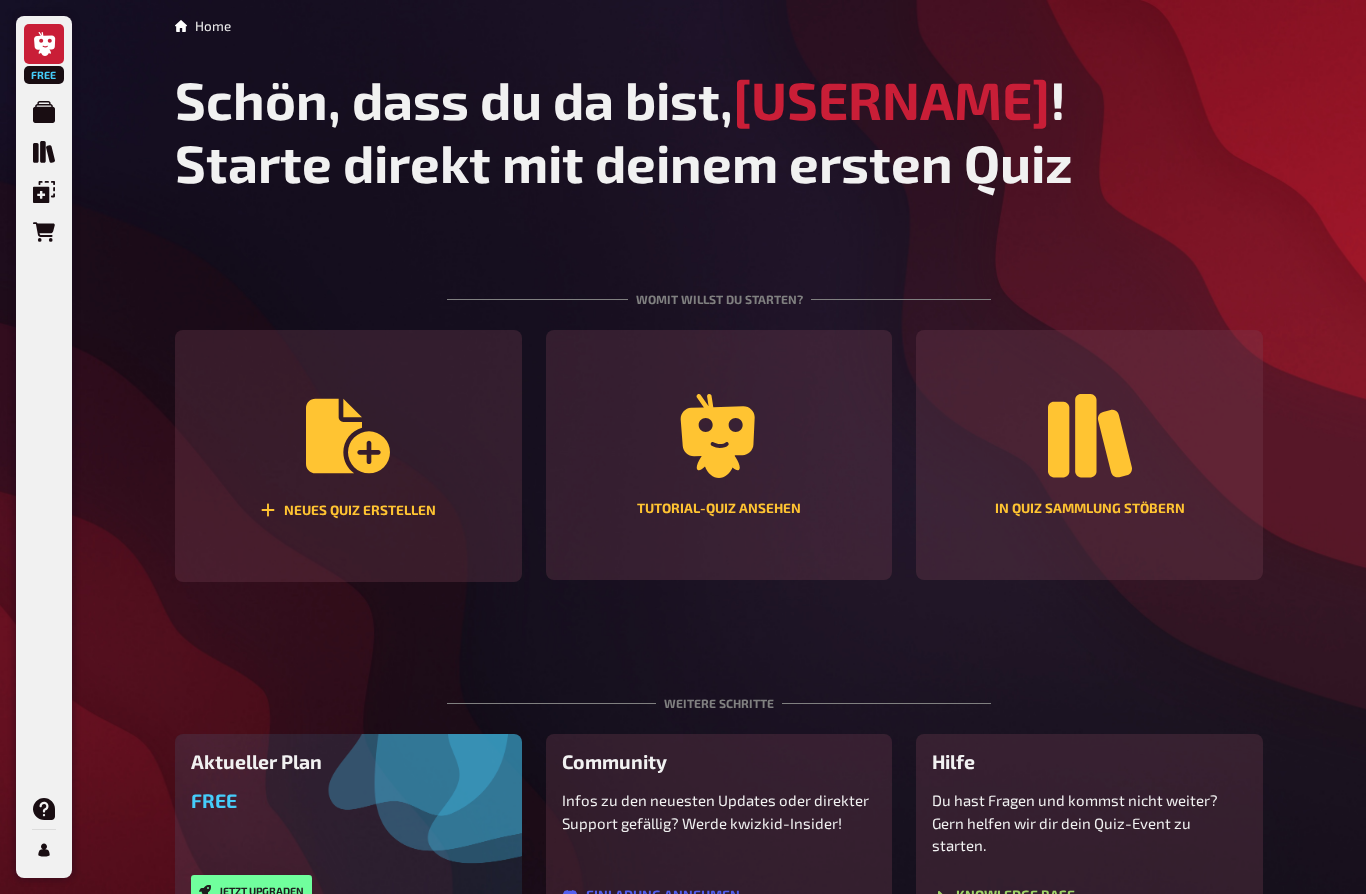 scroll, scrollTop: 87, scrollLeft: 0, axis: vertical 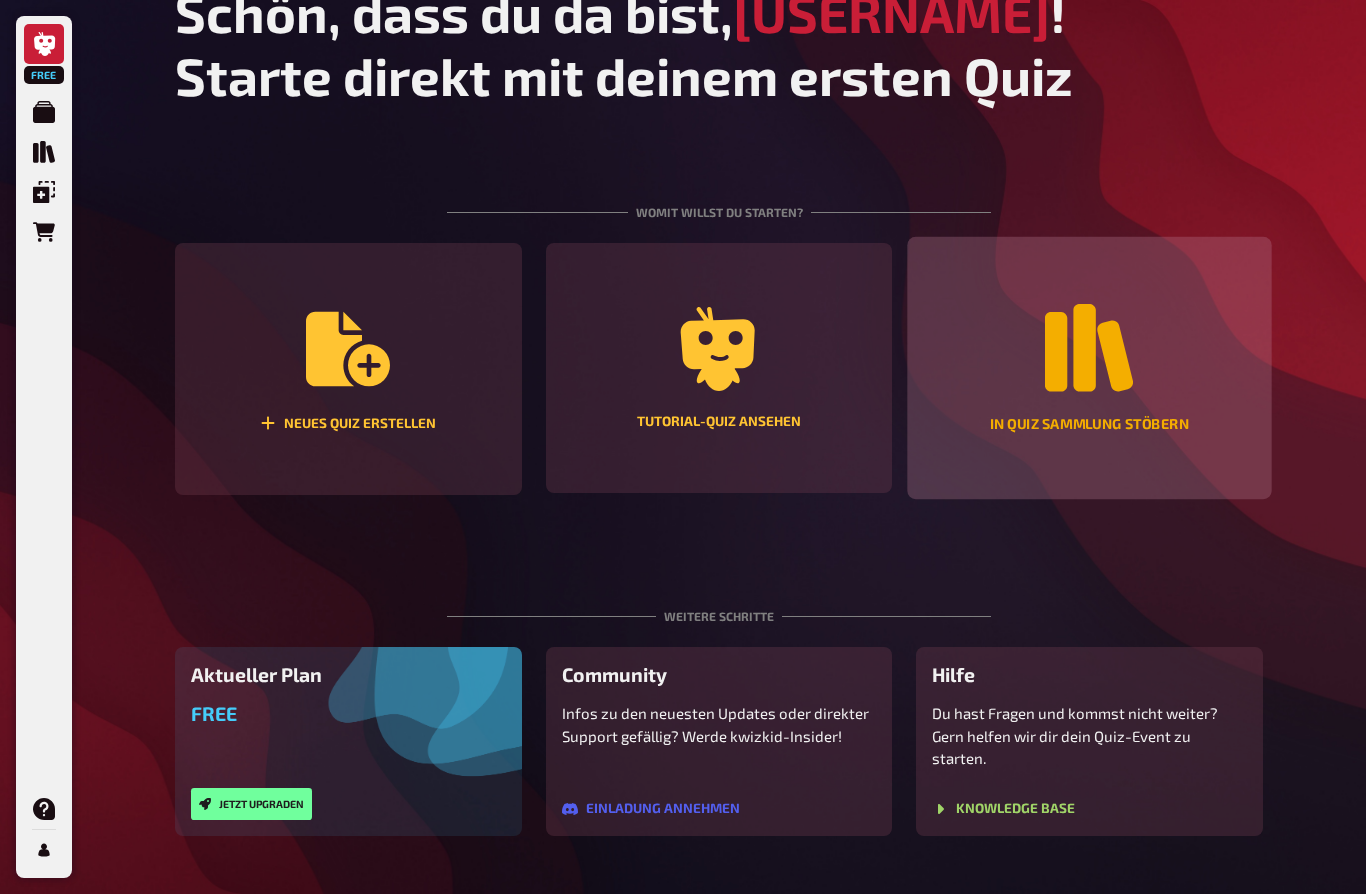 click on "In Quiz Sammlung stöbern" at bounding box center [1090, 368] 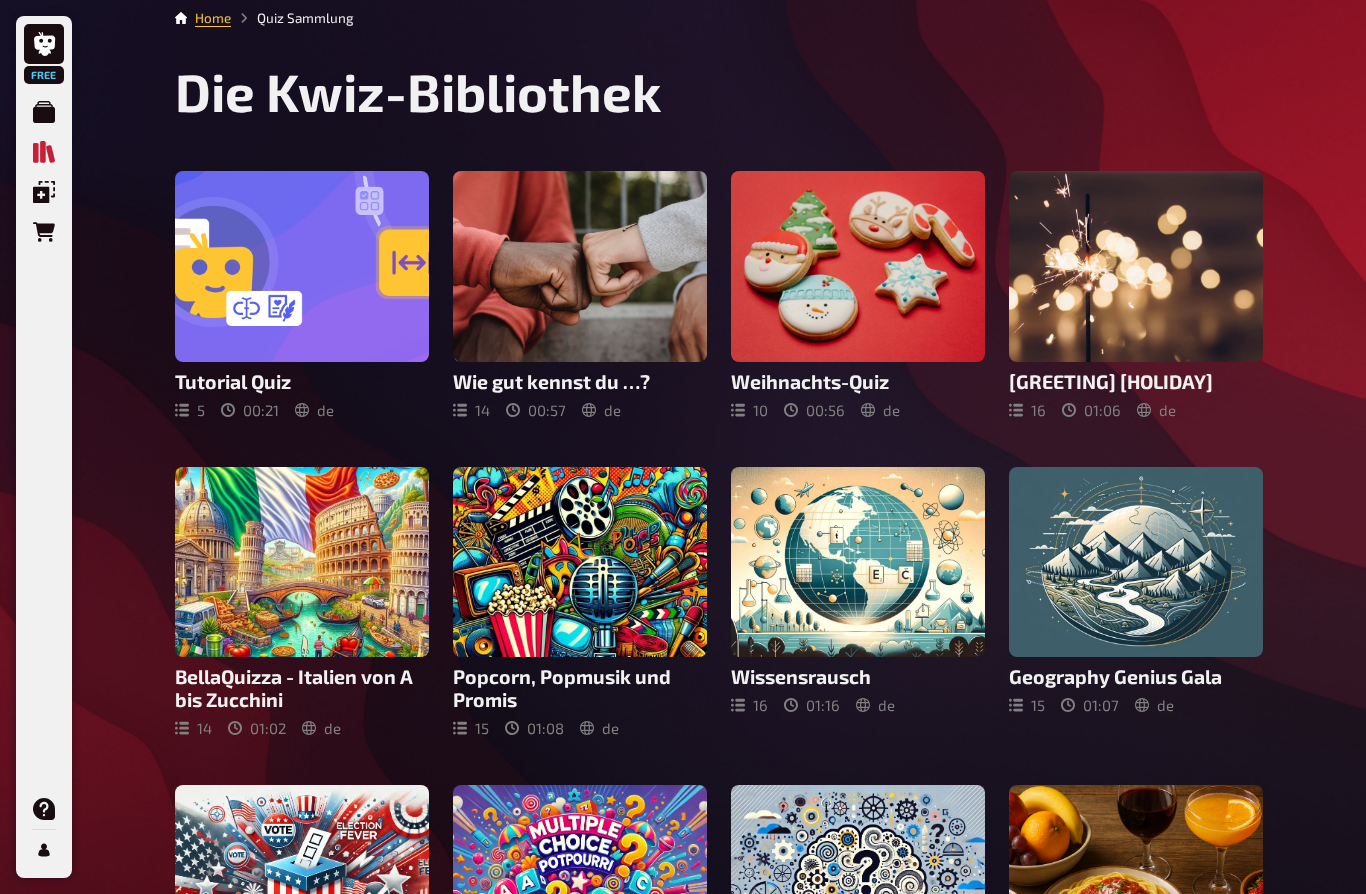 scroll, scrollTop: 0, scrollLeft: 0, axis: both 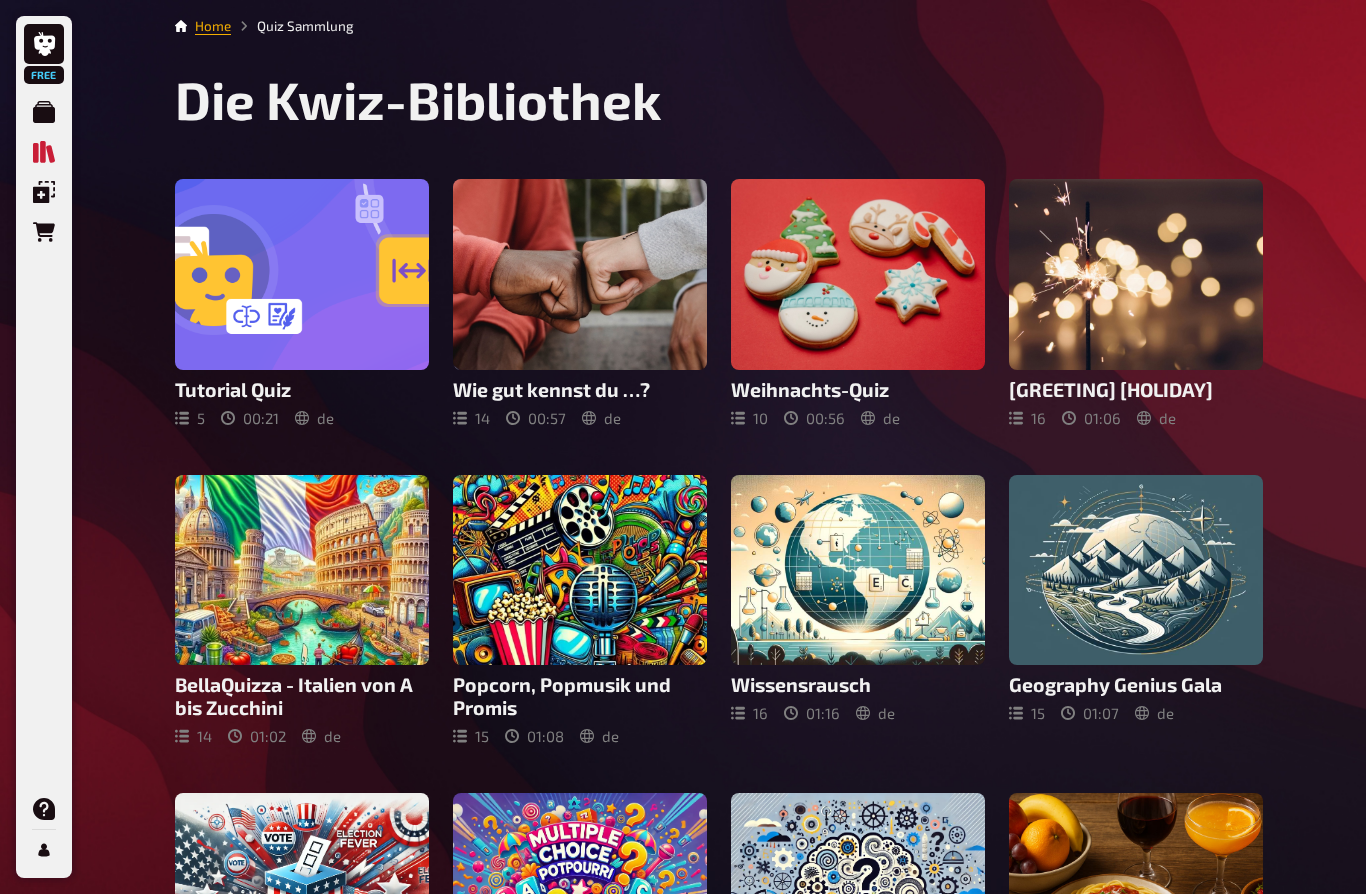 click on "Home" at bounding box center (213, 26) 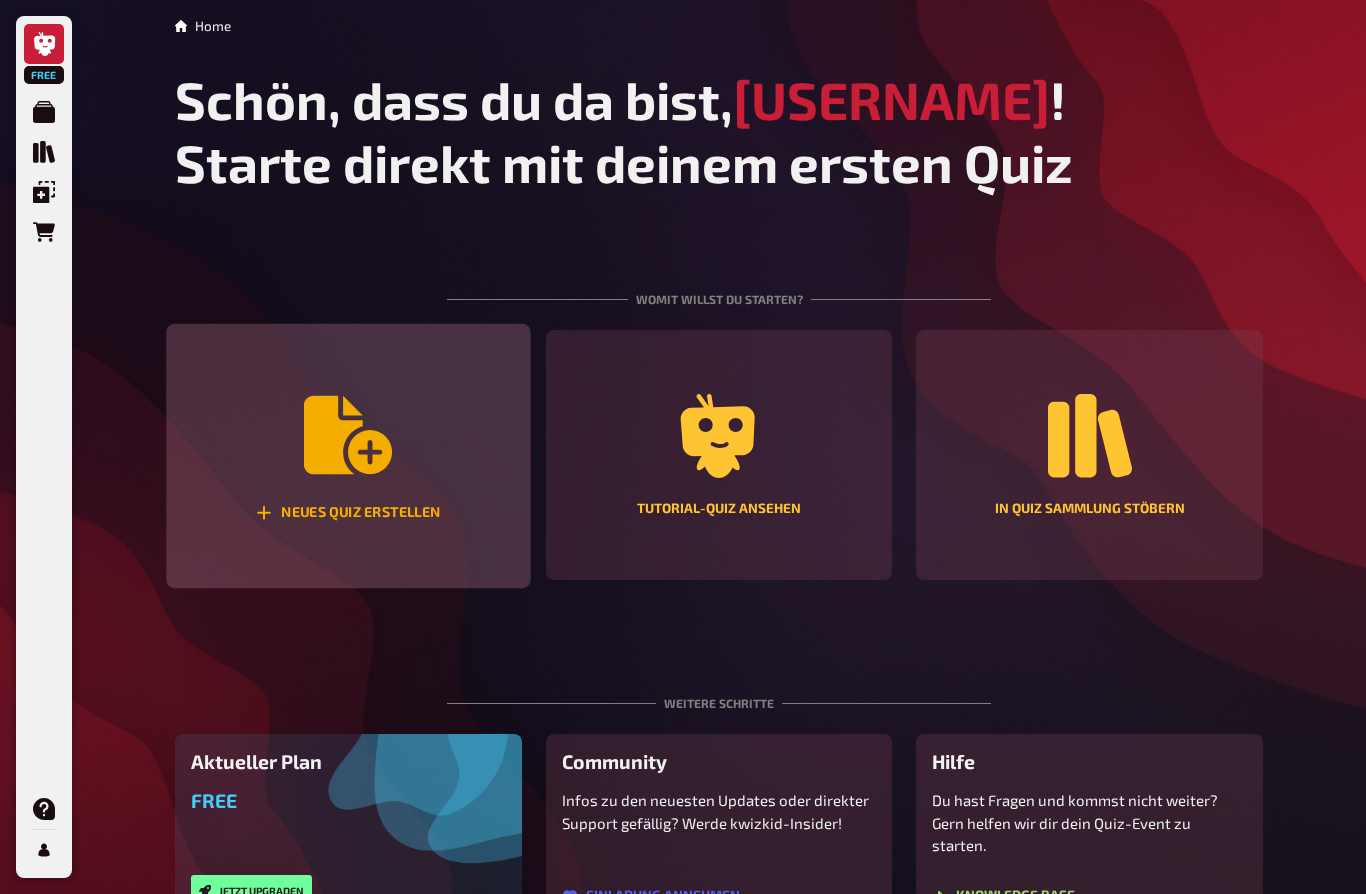 click on "Neues Quiz erstellen" at bounding box center [348, 456] 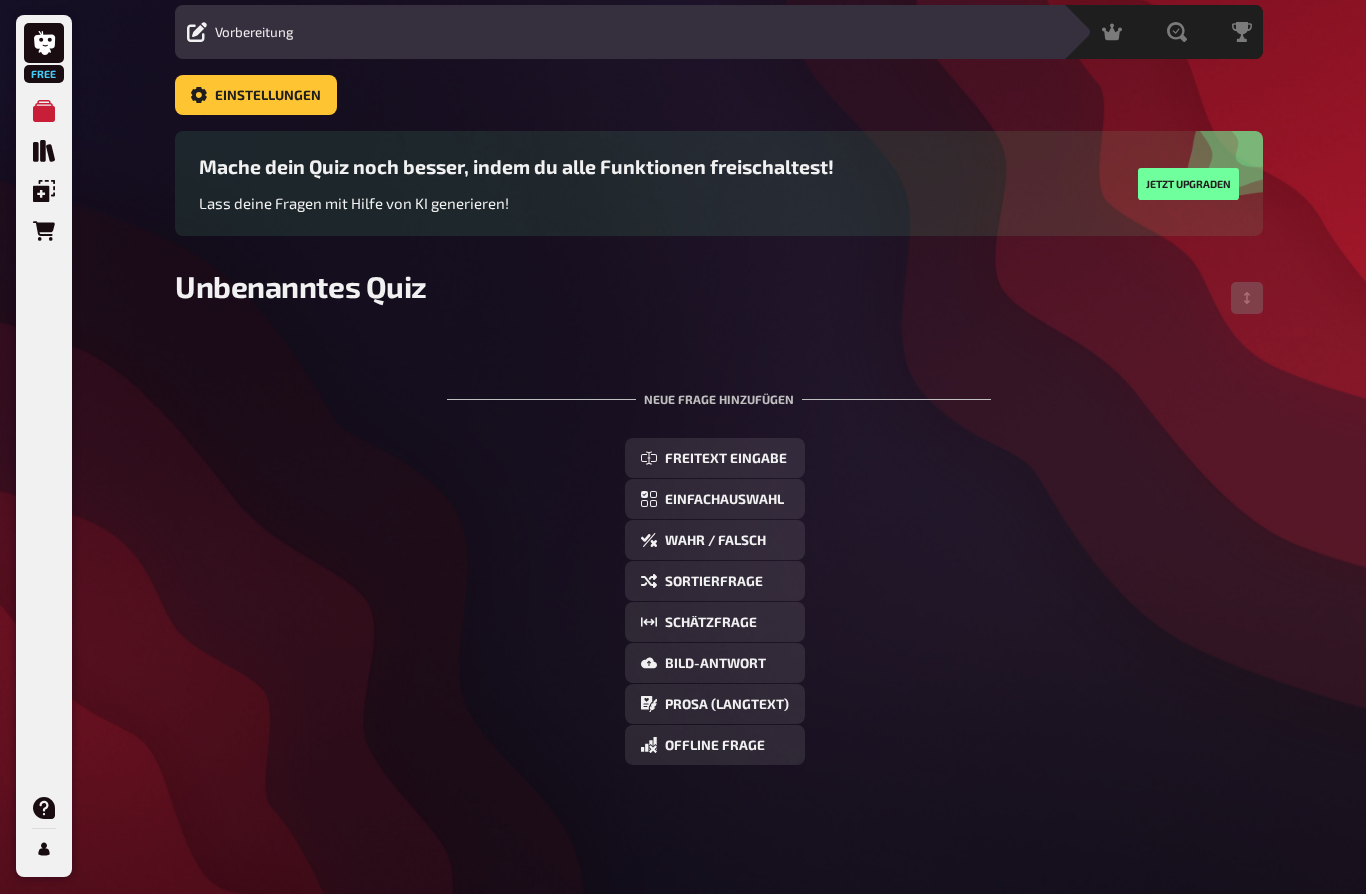 scroll, scrollTop: 82, scrollLeft: 0, axis: vertical 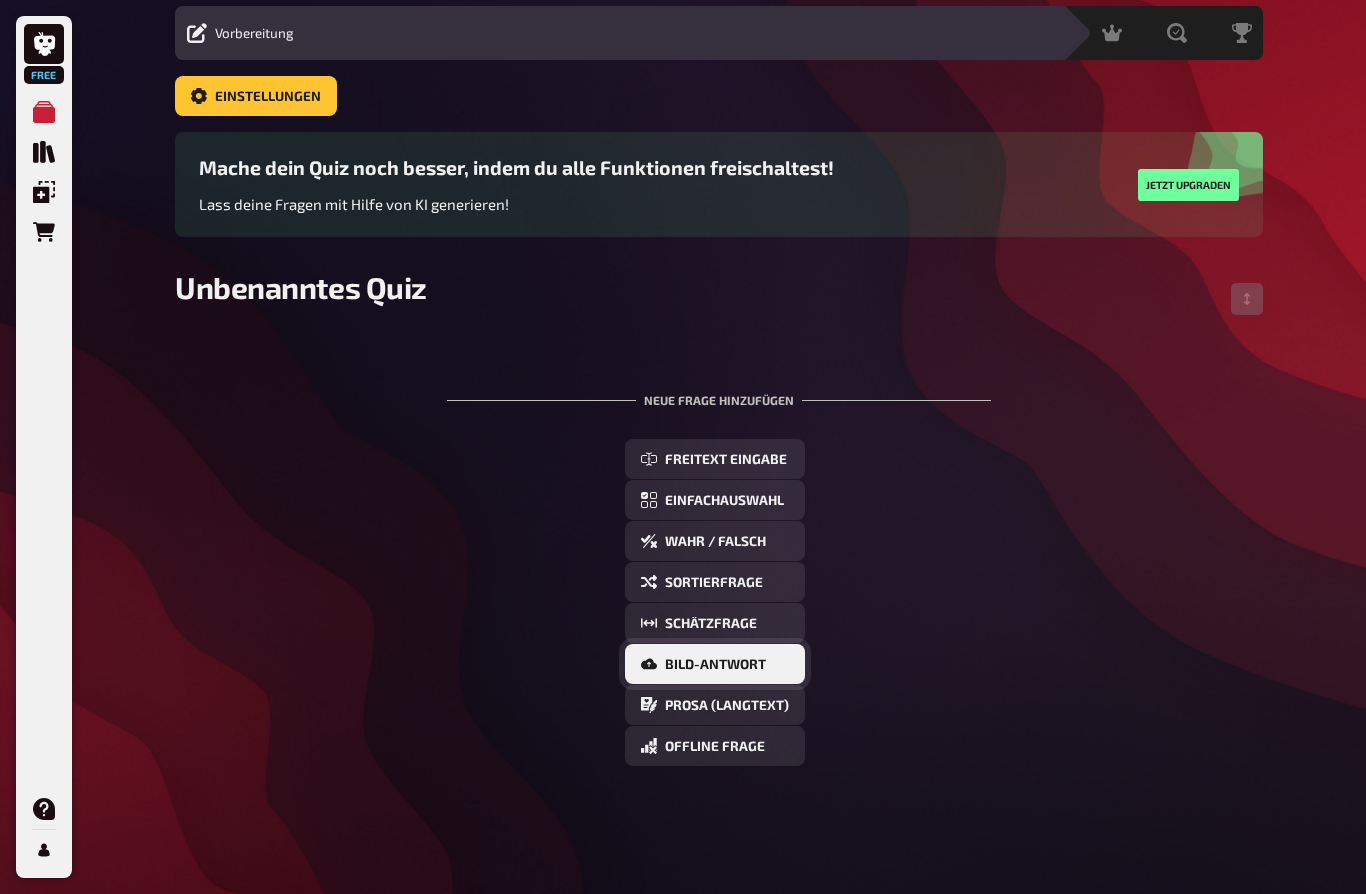 click on "Bild-Antwort" at bounding box center [715, 665] 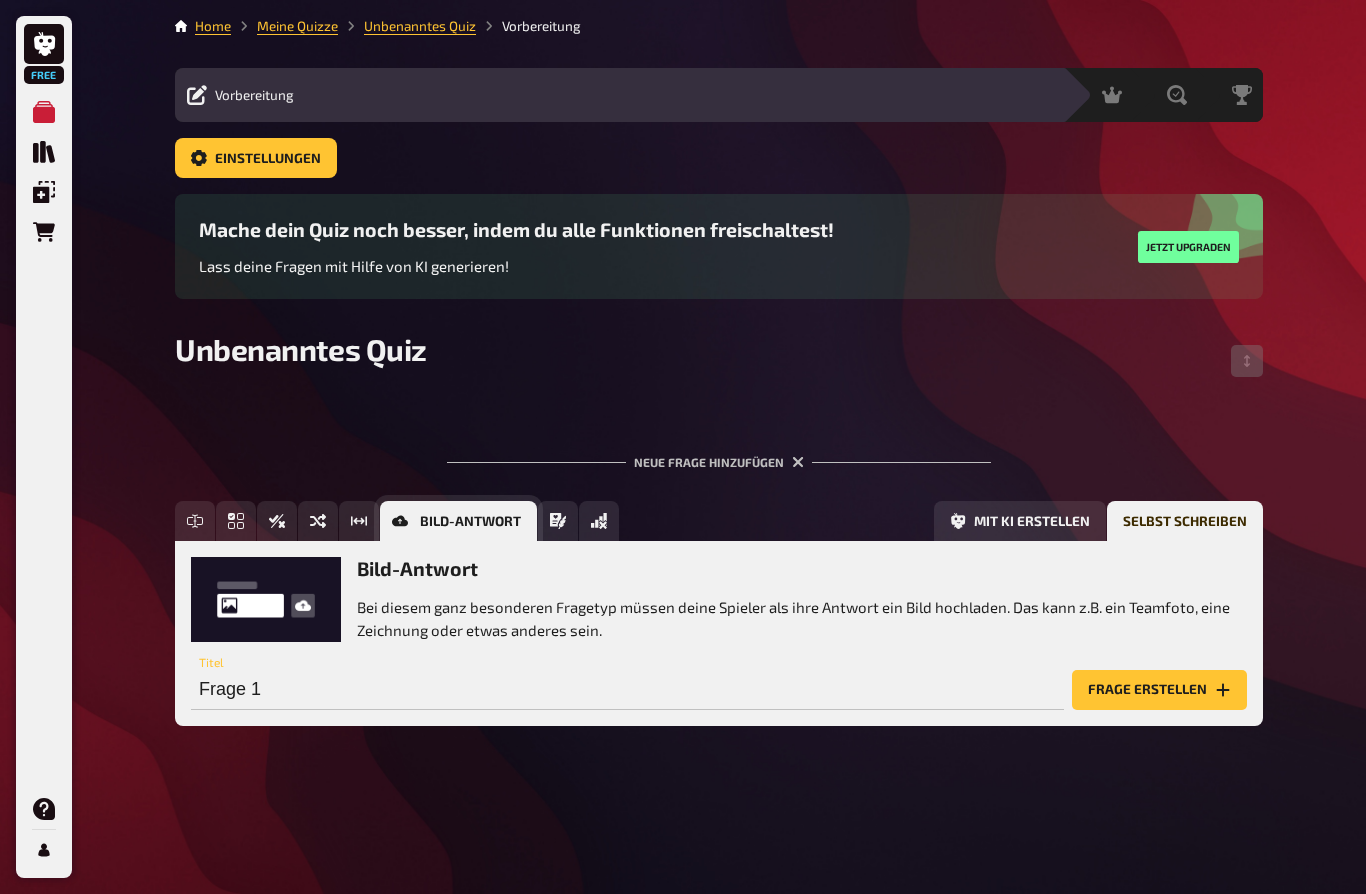 scroll, scrollTop: 87, scrollLeft: 0, axis: vertical 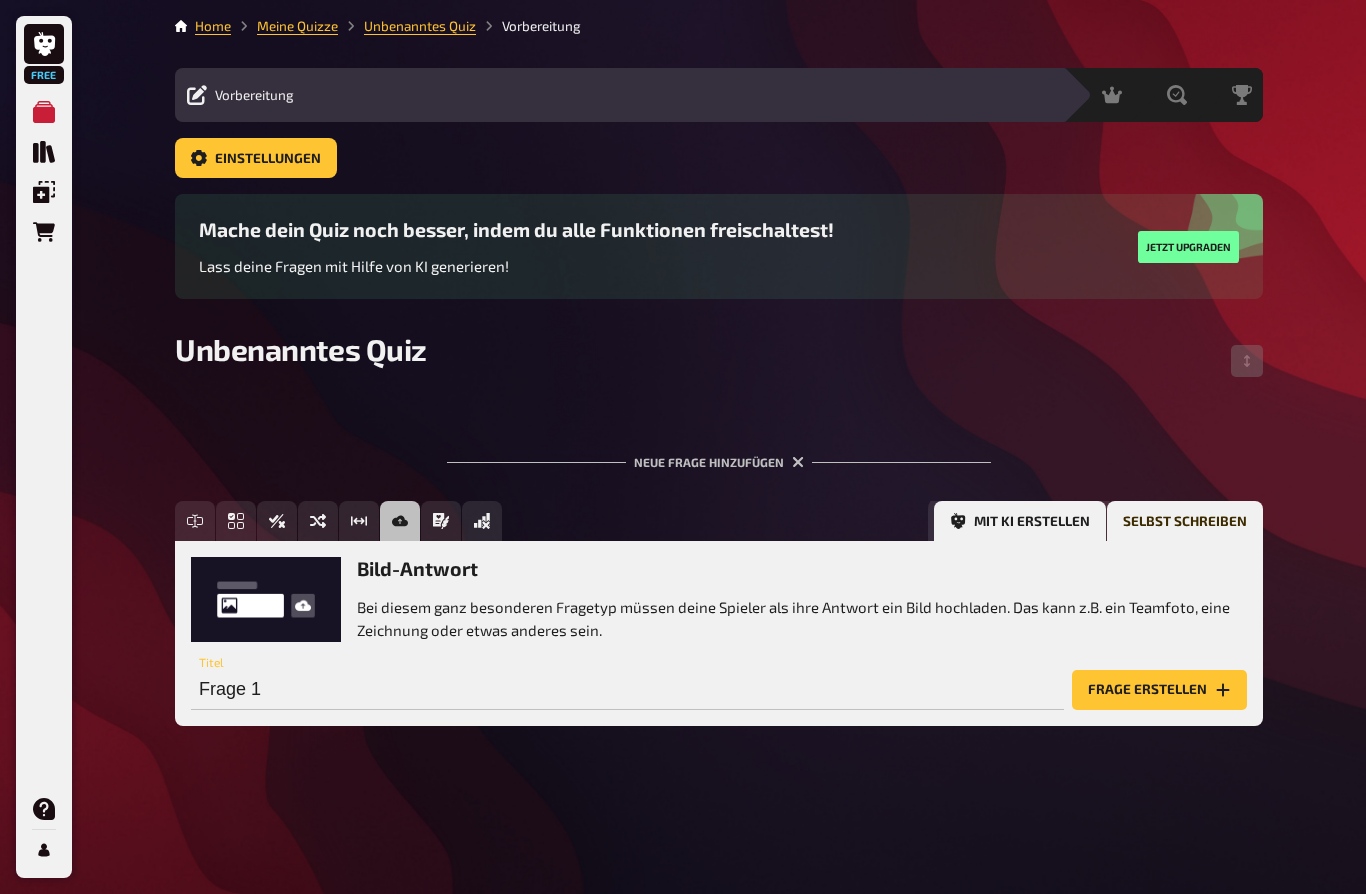 click on "Mit KI erstellen" at bounding box center (1020, 521) 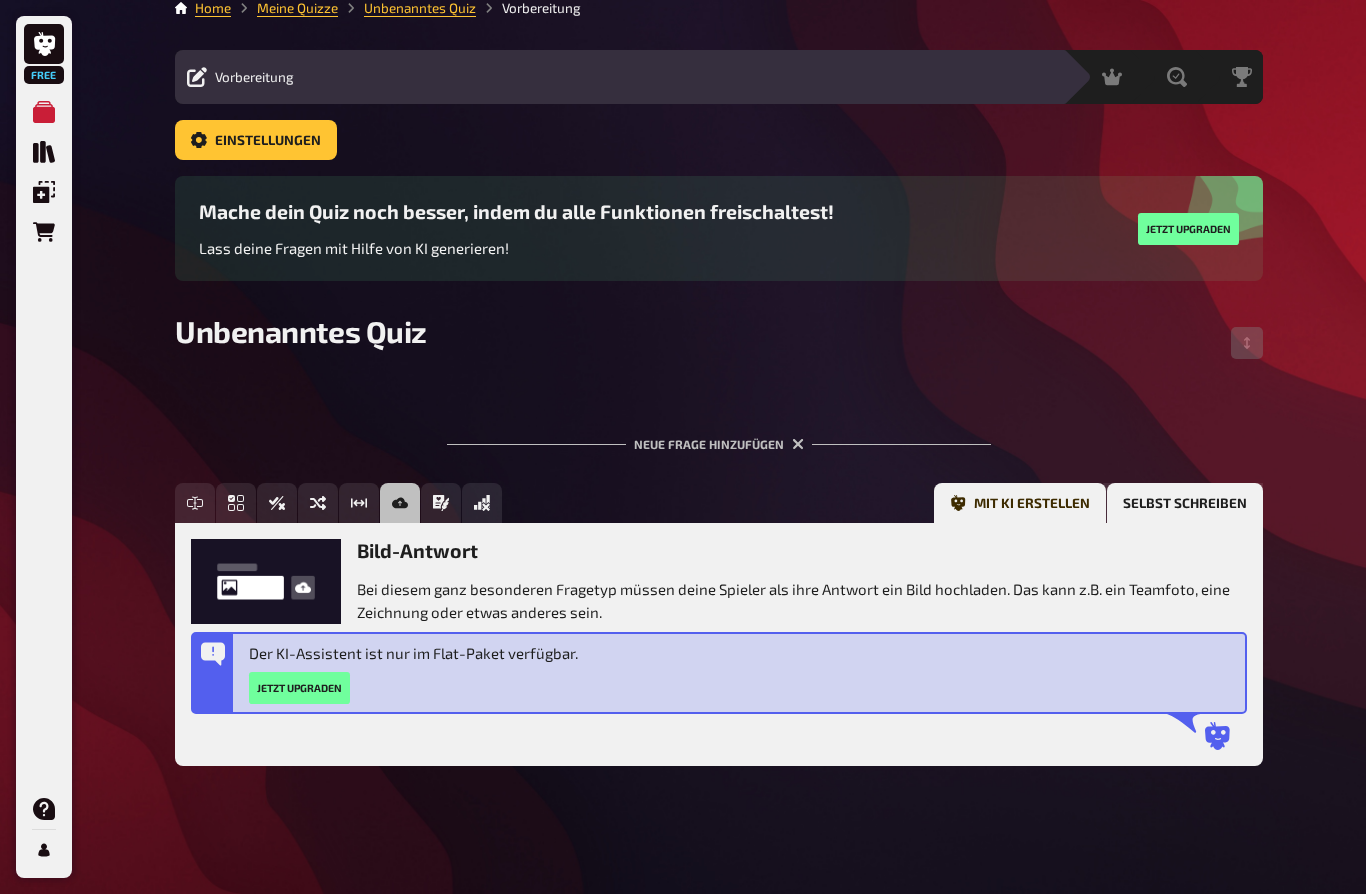click on "Selbst schreiben" at bounding box center (1185, 503) 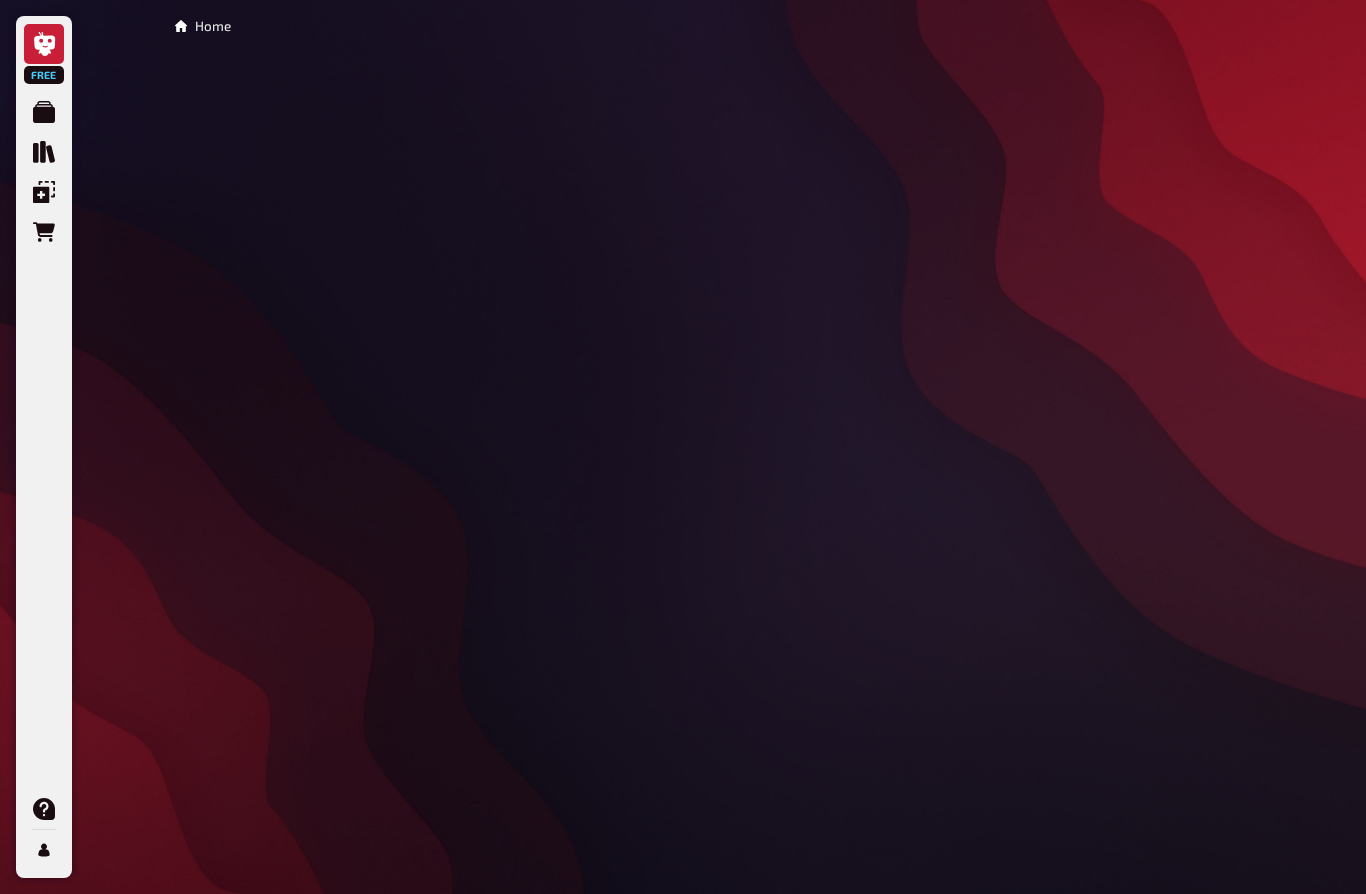 scroll, scrollTop: 0, scrollLeft: 0, axis: both 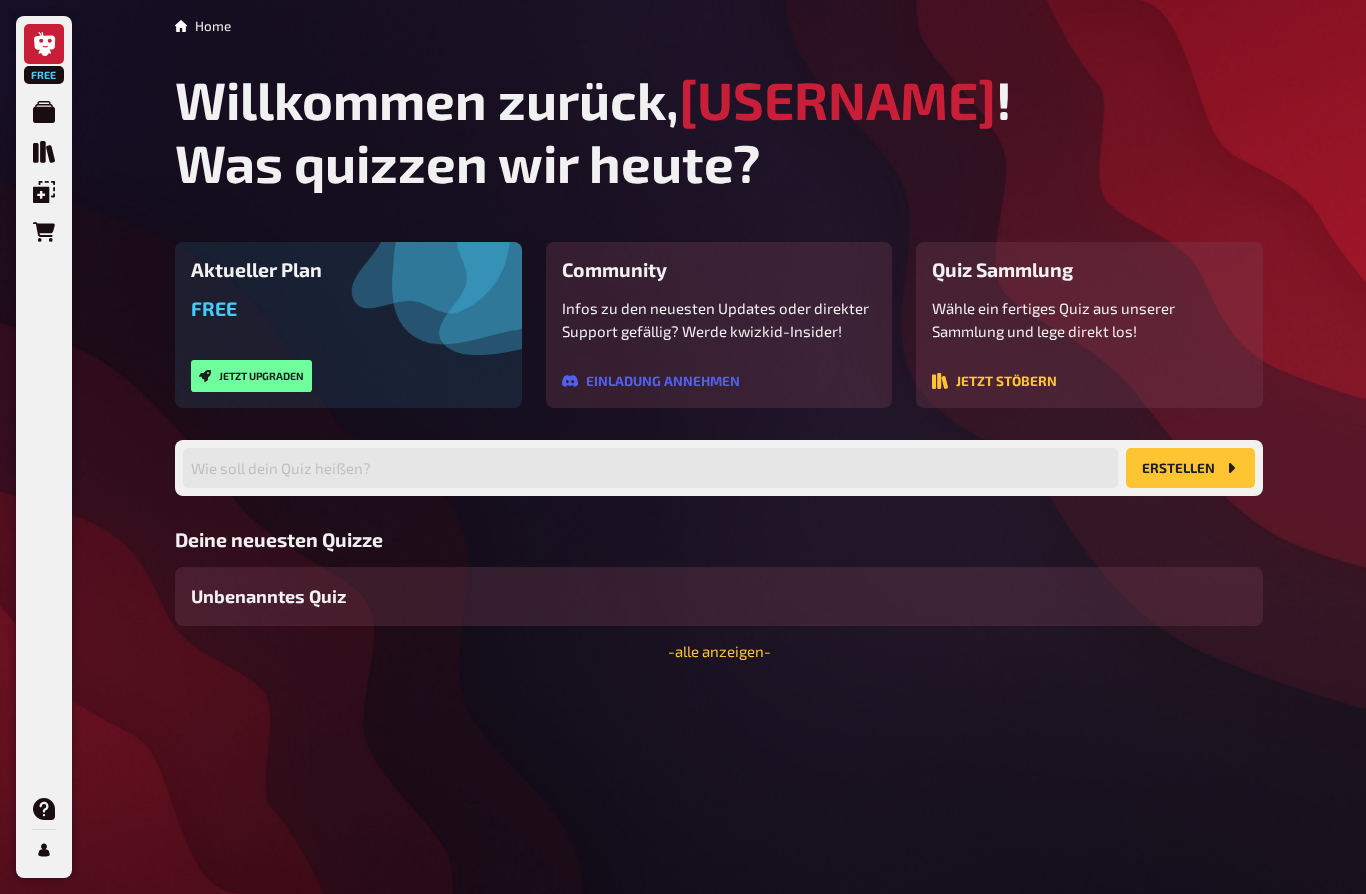 click 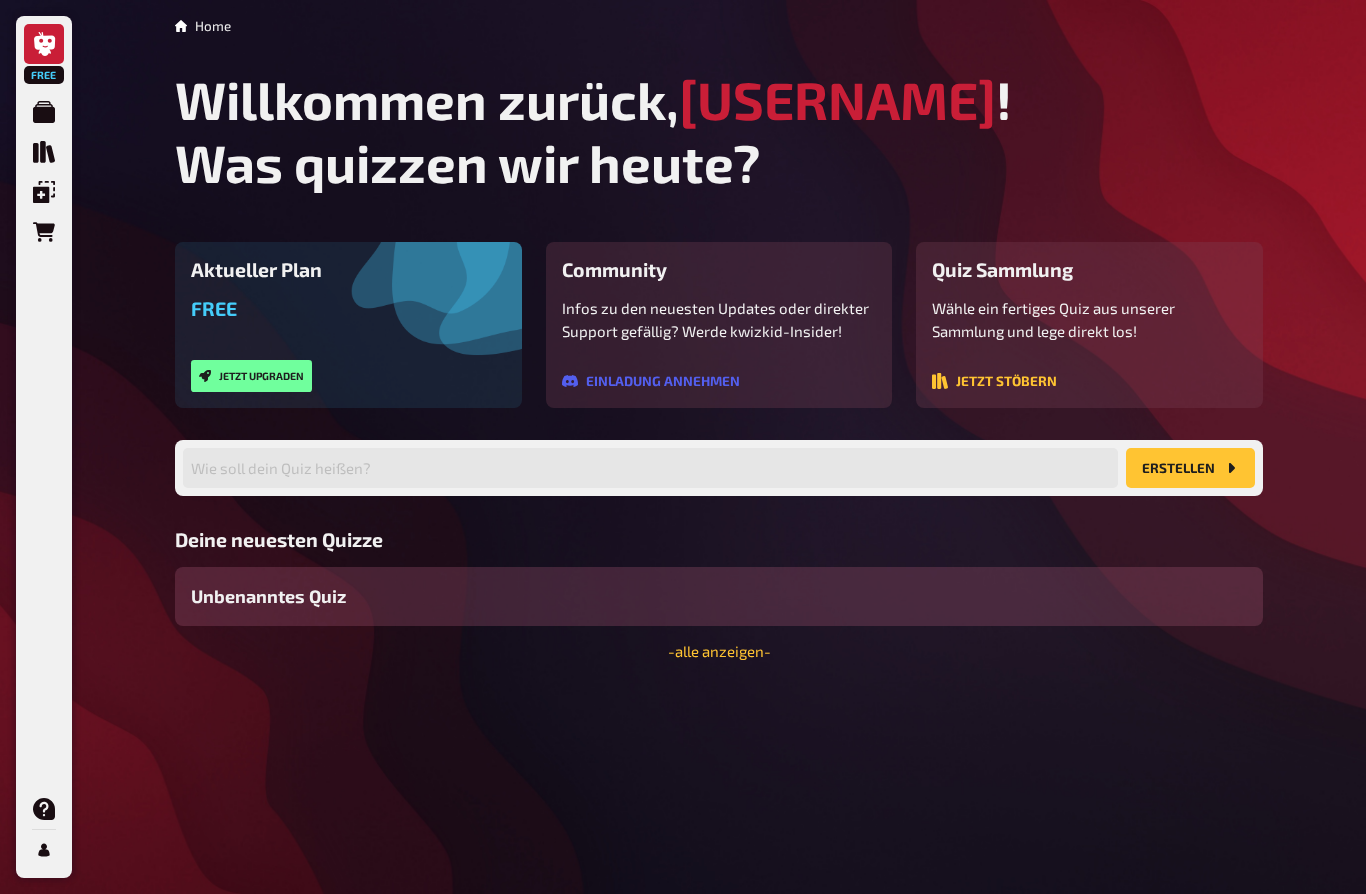 click on "Unbenanntes Quiz" at bounding box center (719, 596) 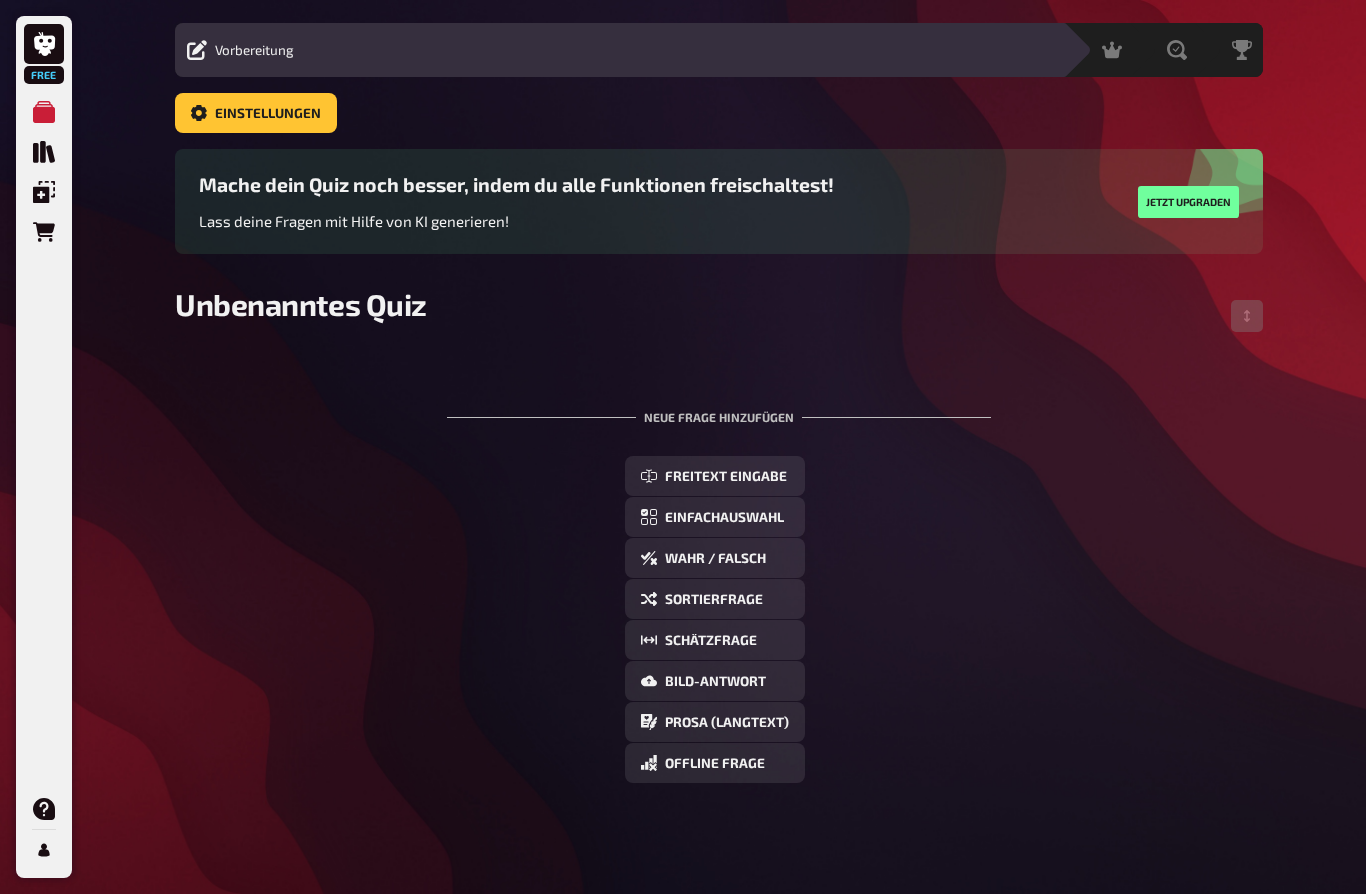 scroll, scrollTop: 0, scrollLeft: 0, axis: both 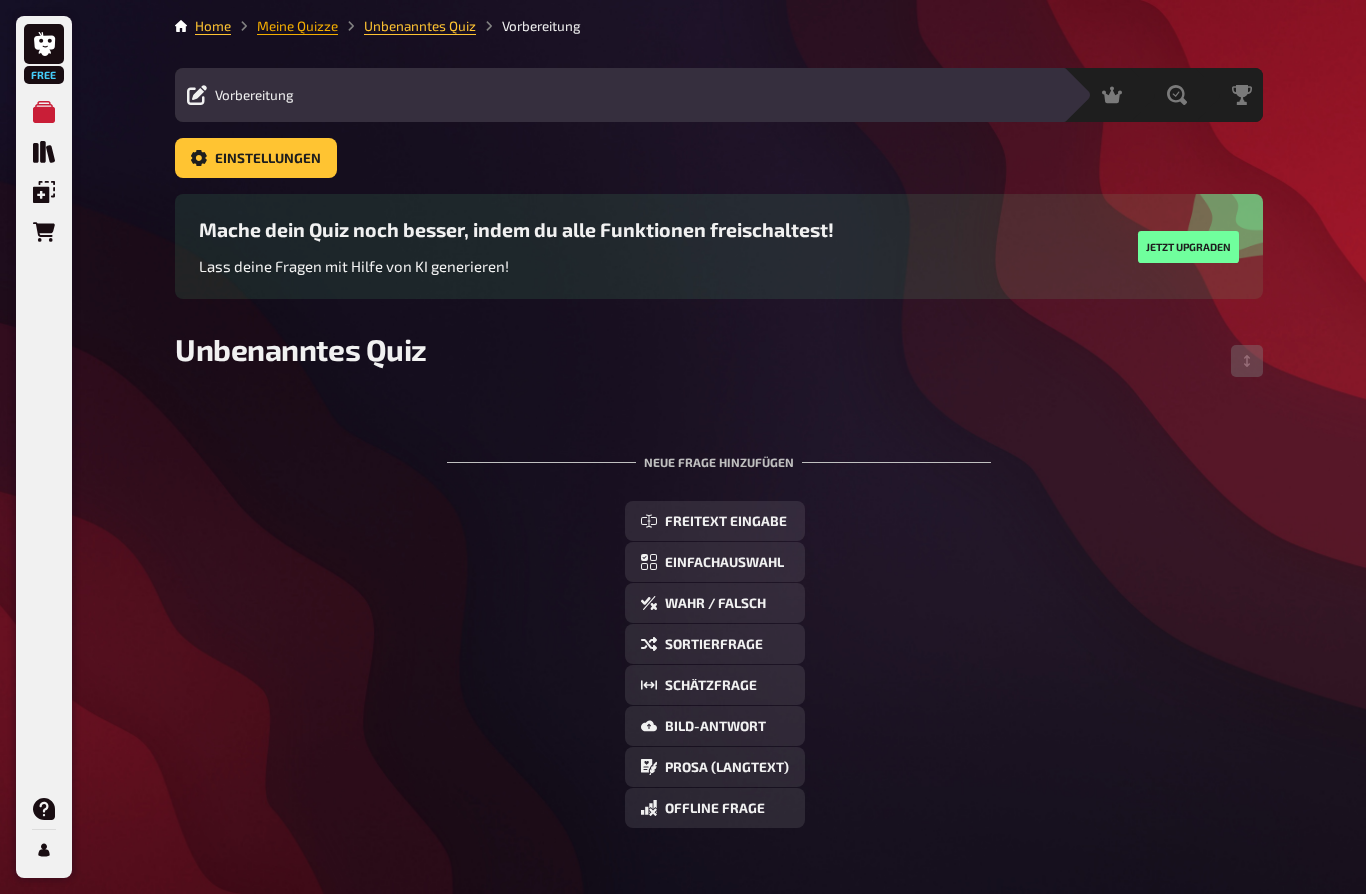 click on "Meine Quizze" at bounding box center [297, 26] 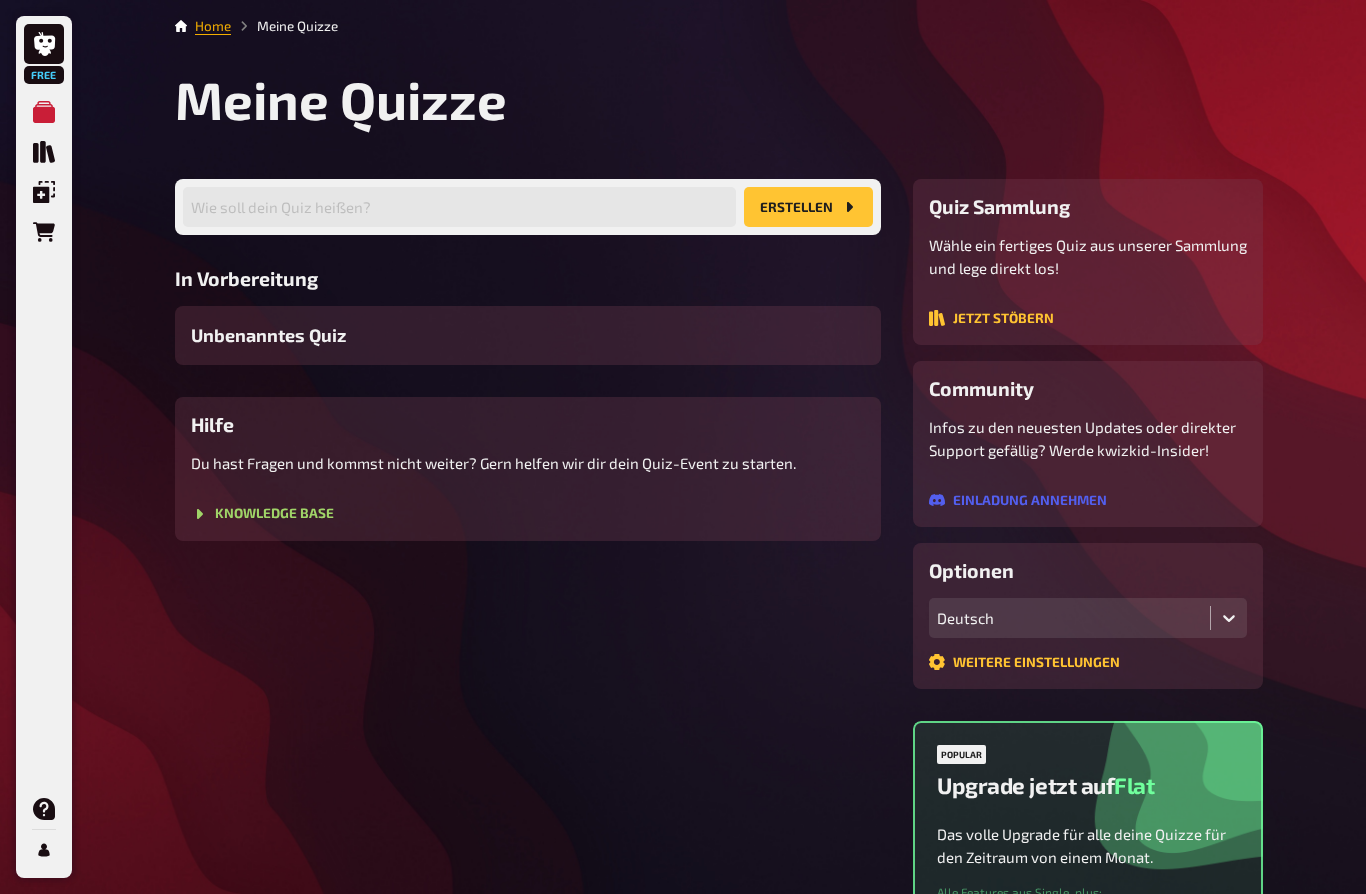 click on "Home" at bounding box center (213, 26) 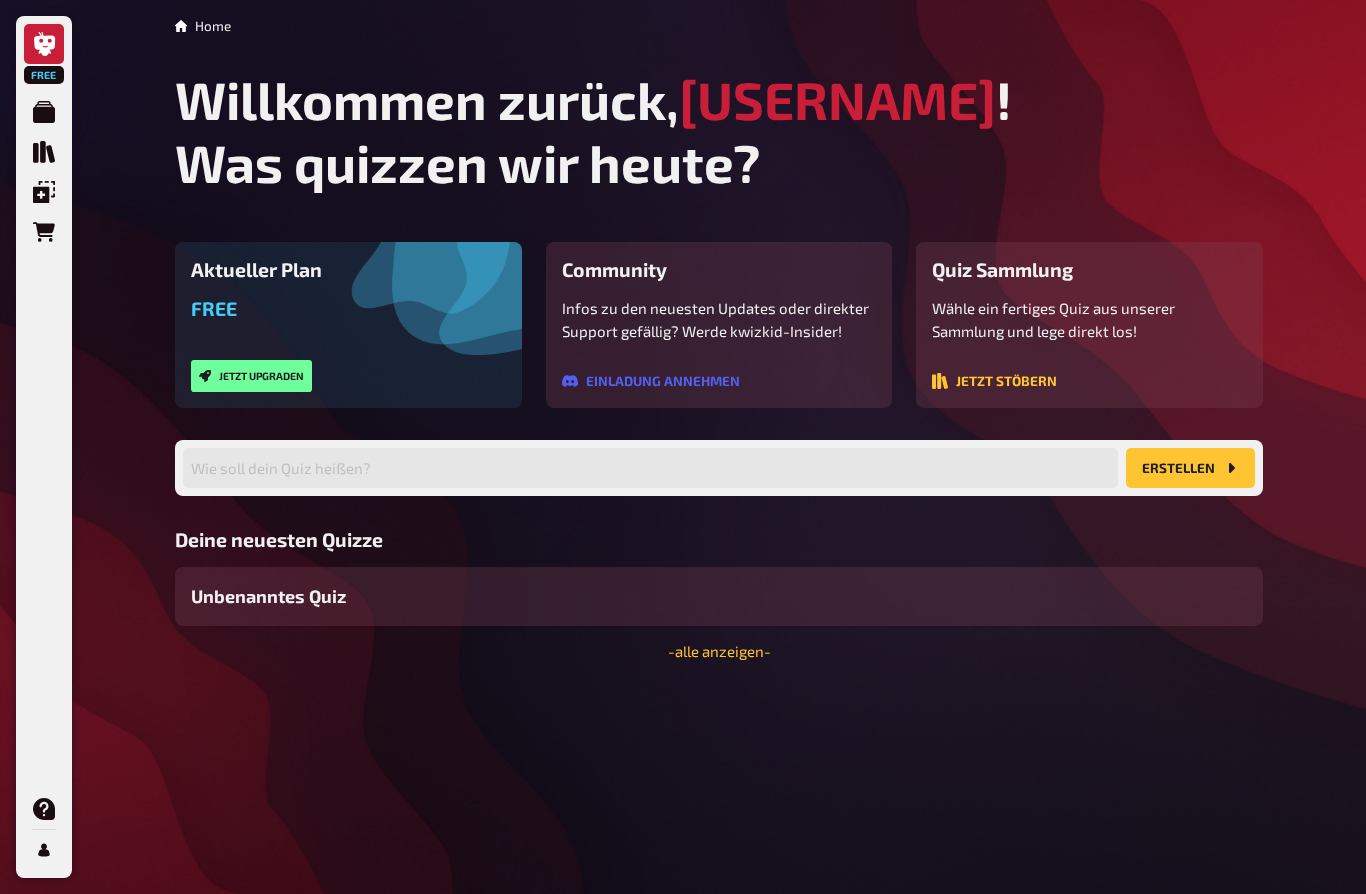 click on "Wähle ein fertiges Quiz aus unserer Sammlung und lege direkt los! Jetzt stöbern" at bounding box center [1089, 344] 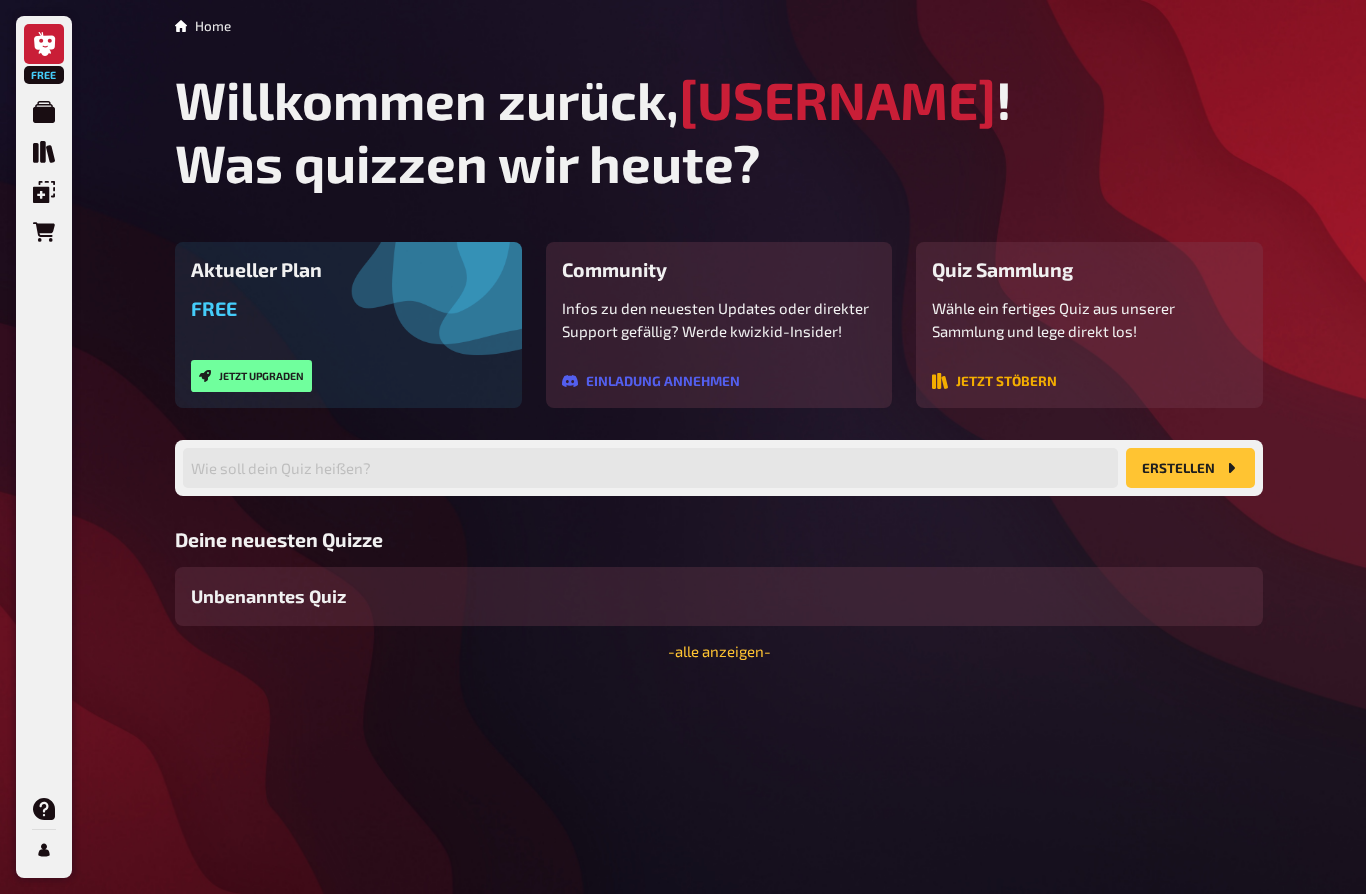 click on "Jetzt stöbern" at bounding box center [994, 381] 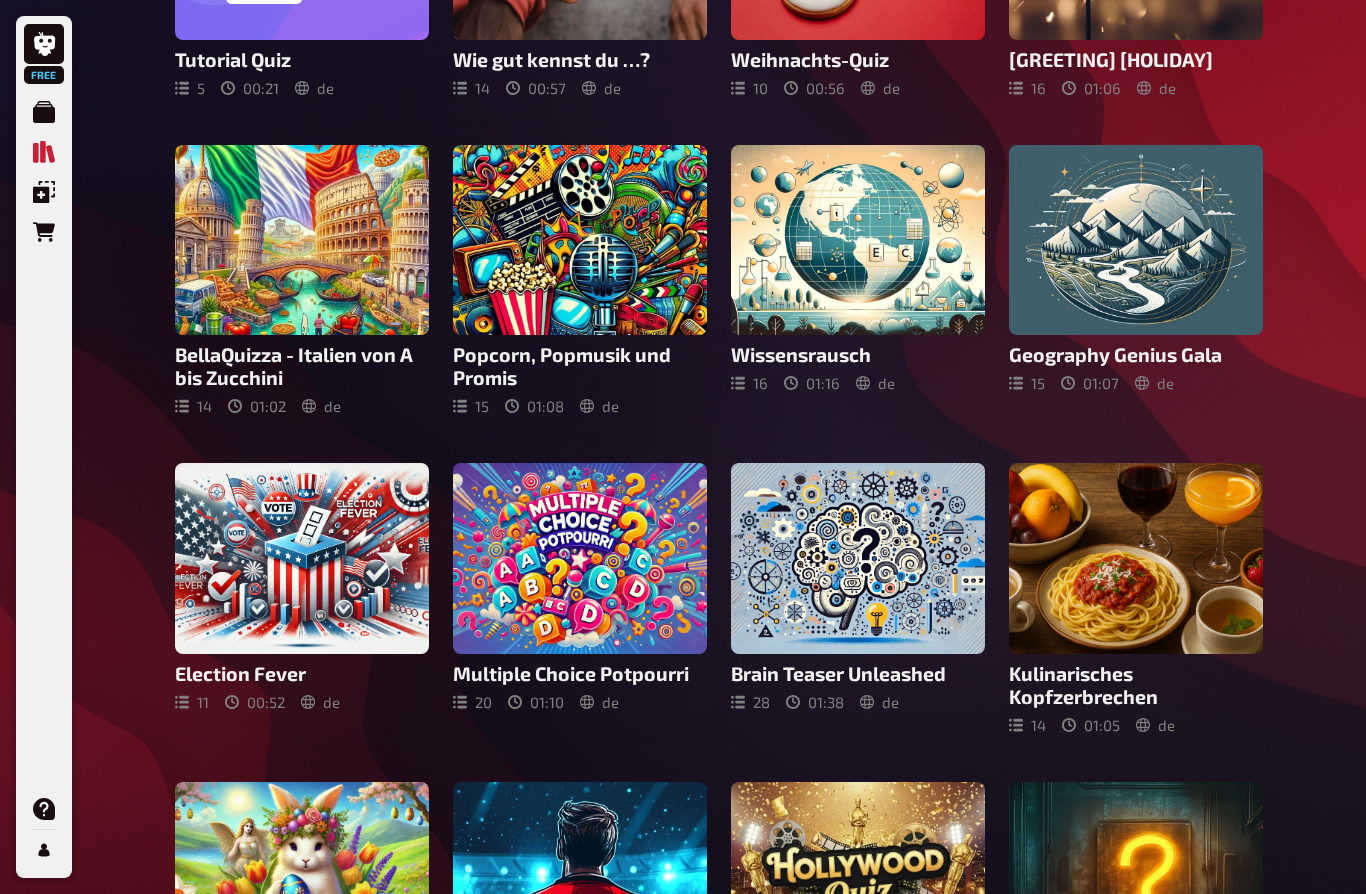 scroll, scrollTop: 293, scrollLeft: 0, axis: vertical 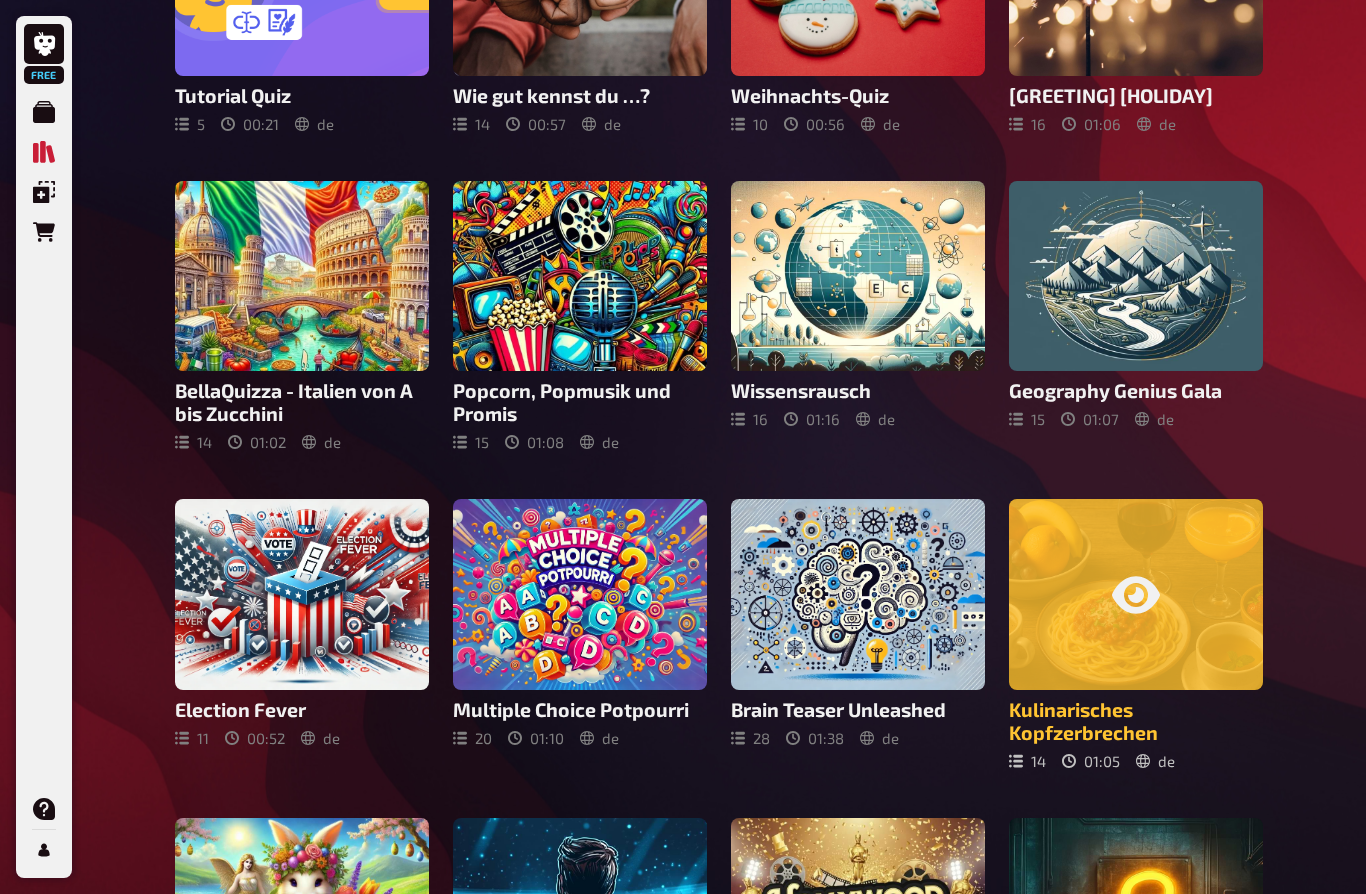 click at bounding box center (1136, 595) 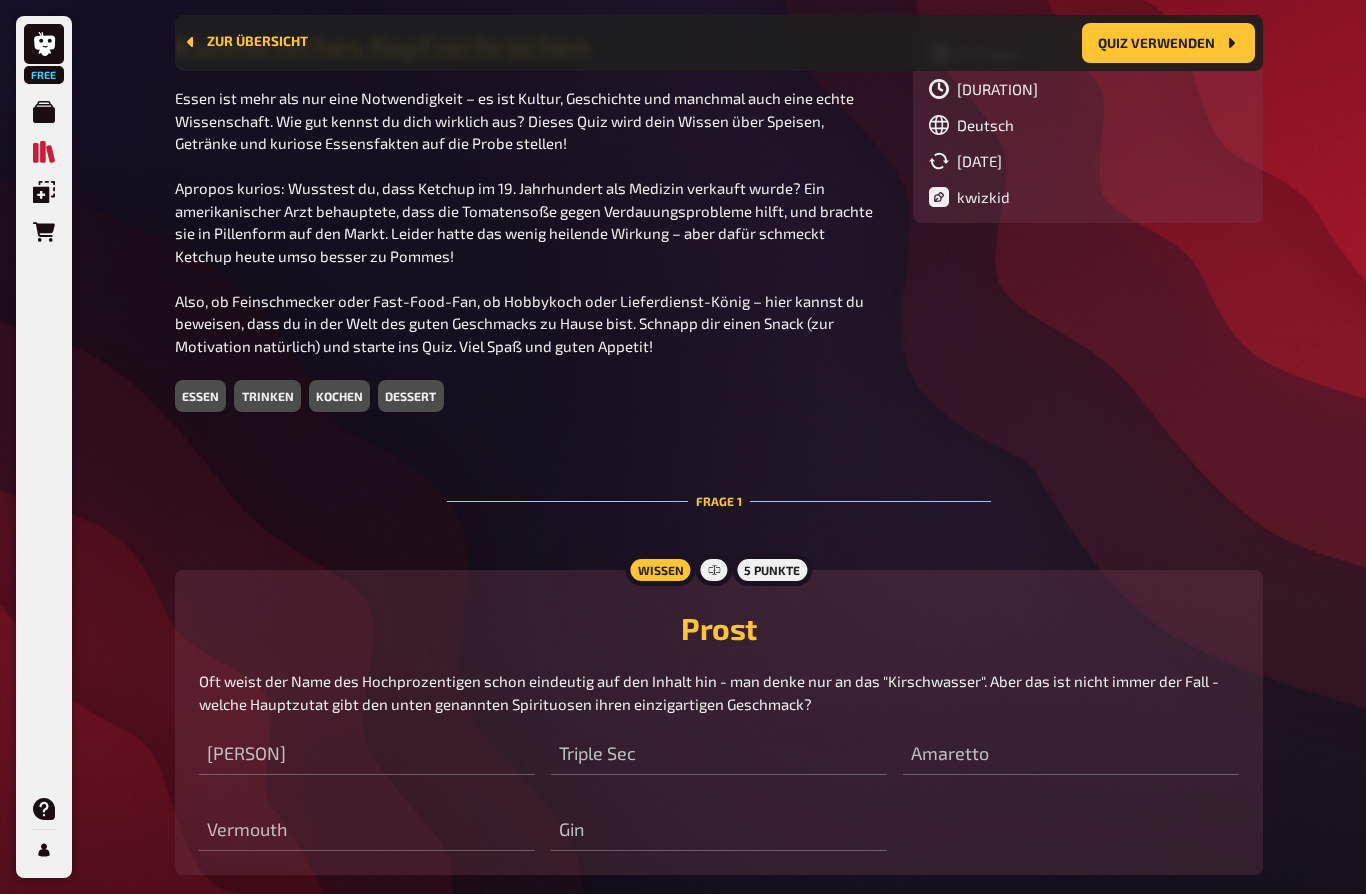 scroll, scrollTop: 0, scrollLeft: 0, axis: both 